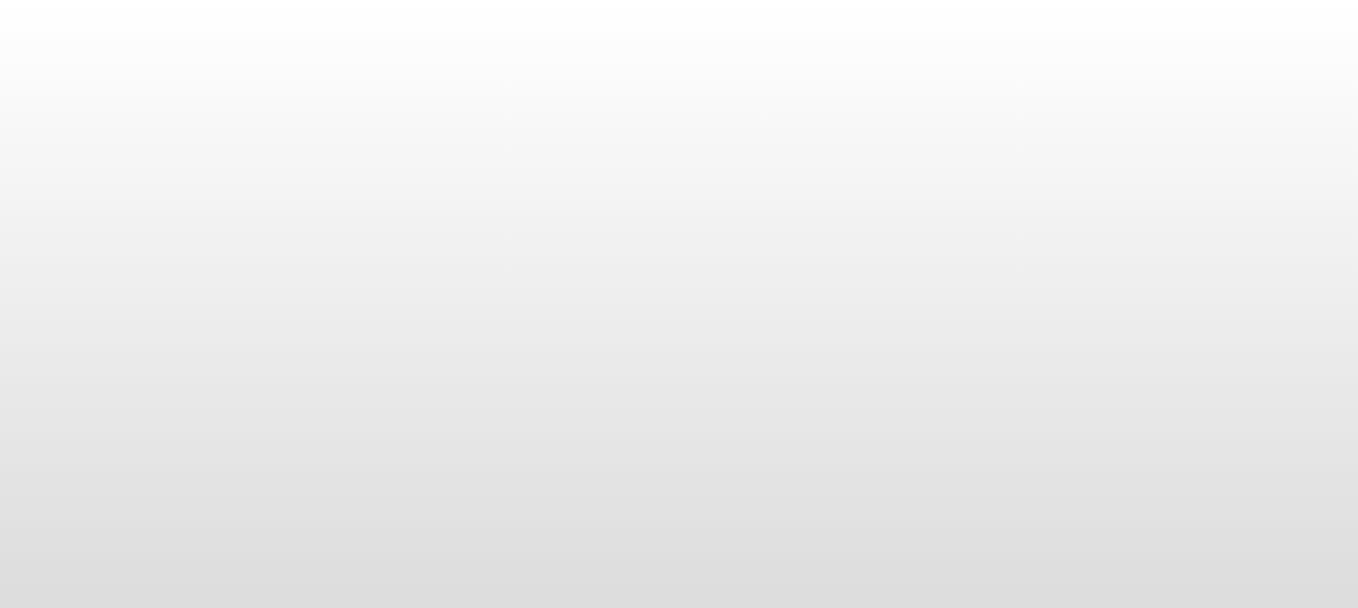 scroll, scrollTop: 0, scrollLeft: 0, axis: both 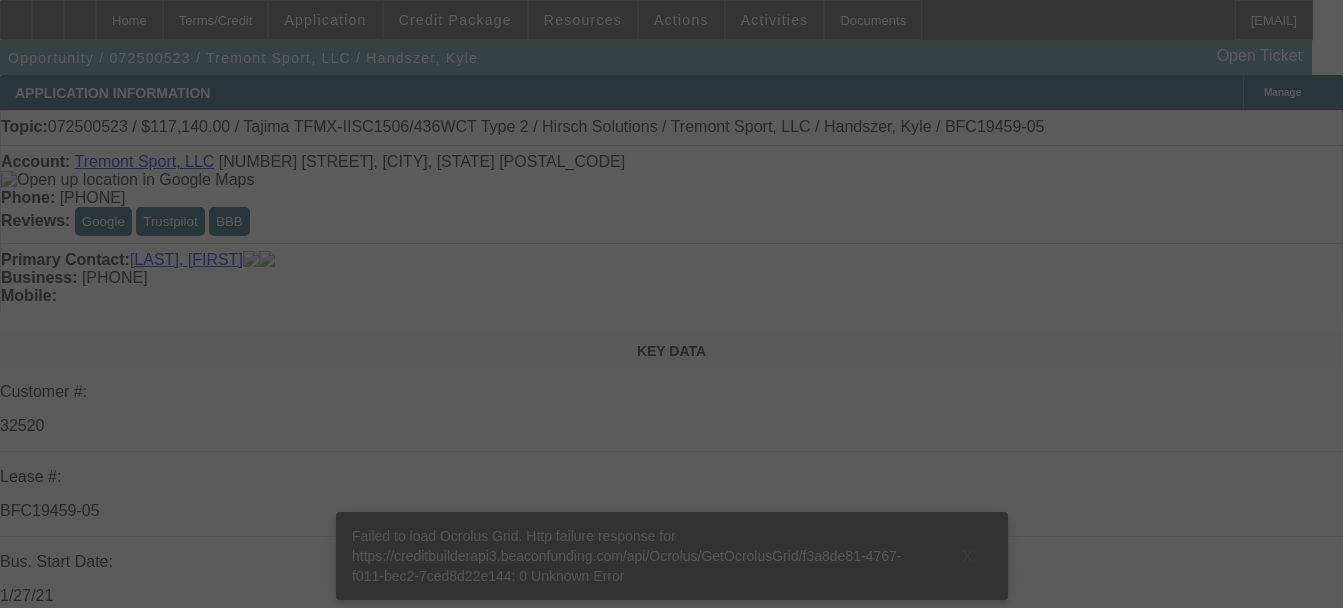 click 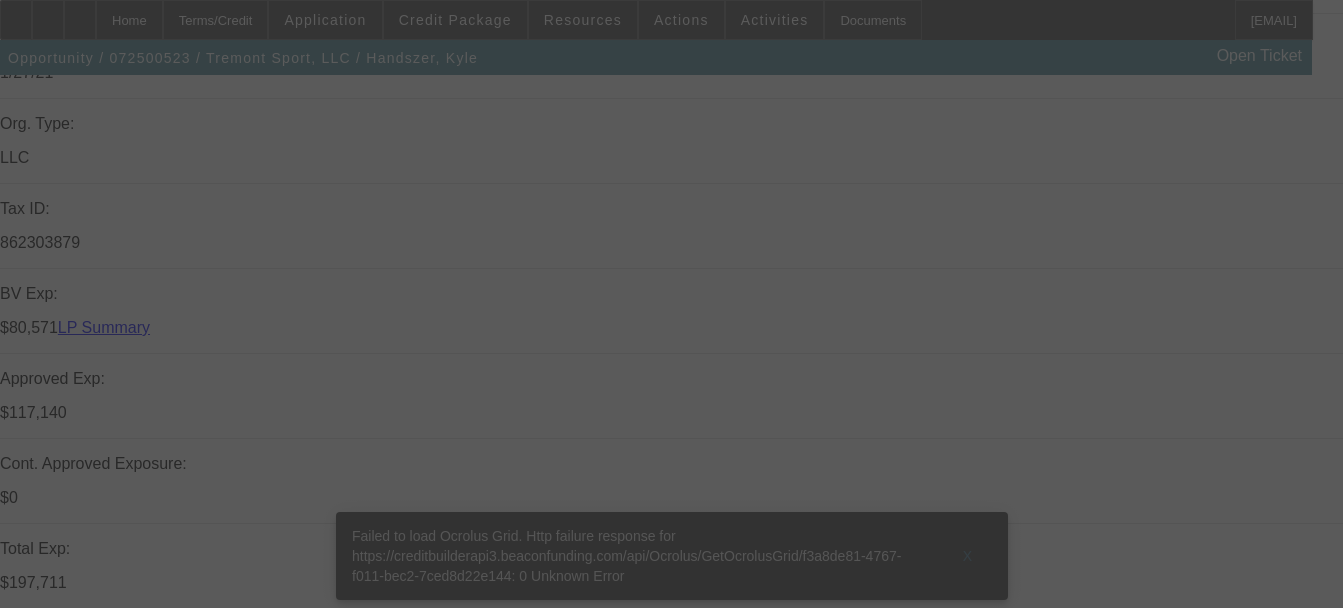 scroll, scrollTop: 0, scrollLeft: 0, axis: both 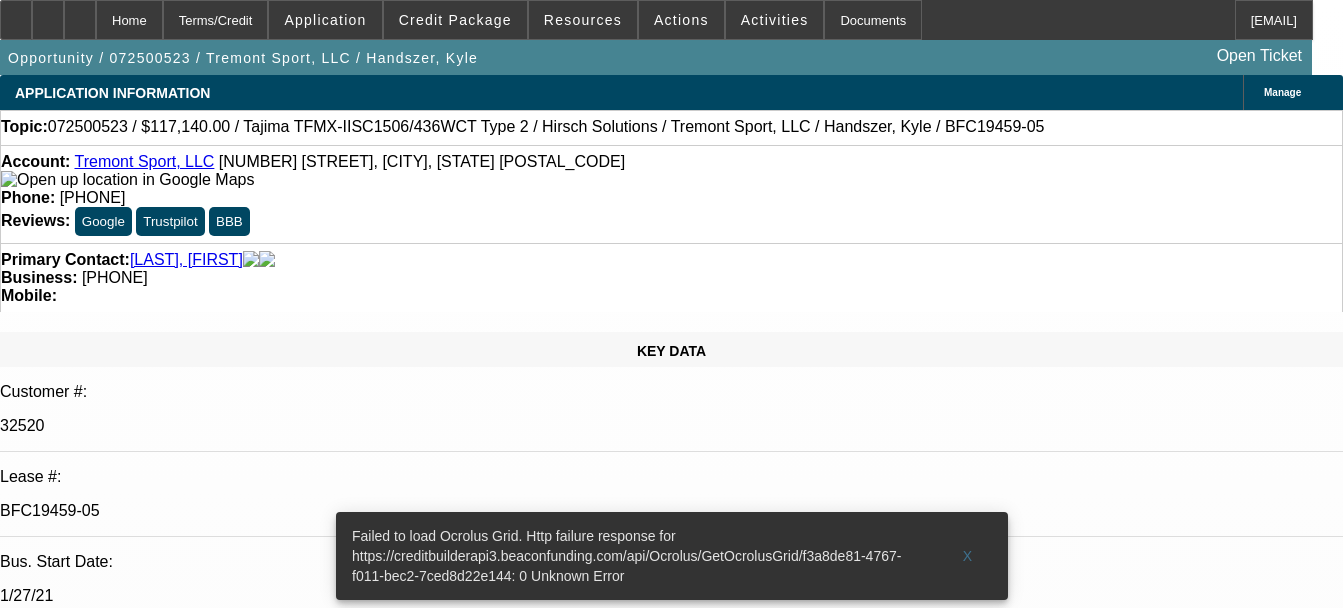 select on "0" 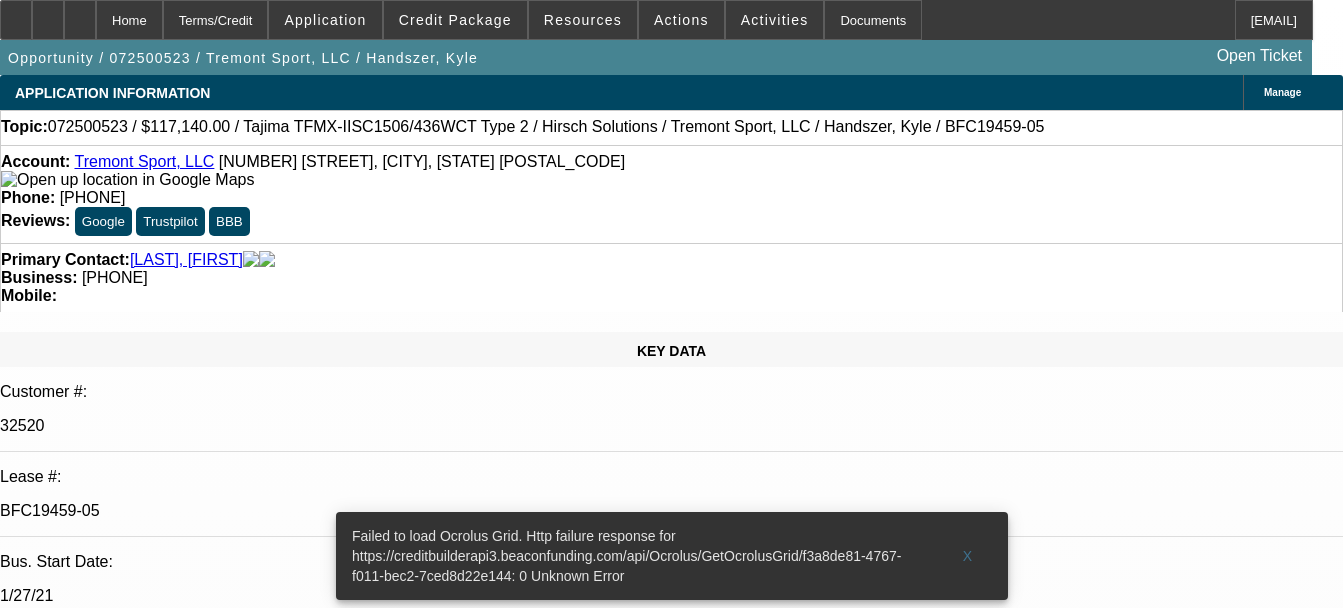 select on "1" 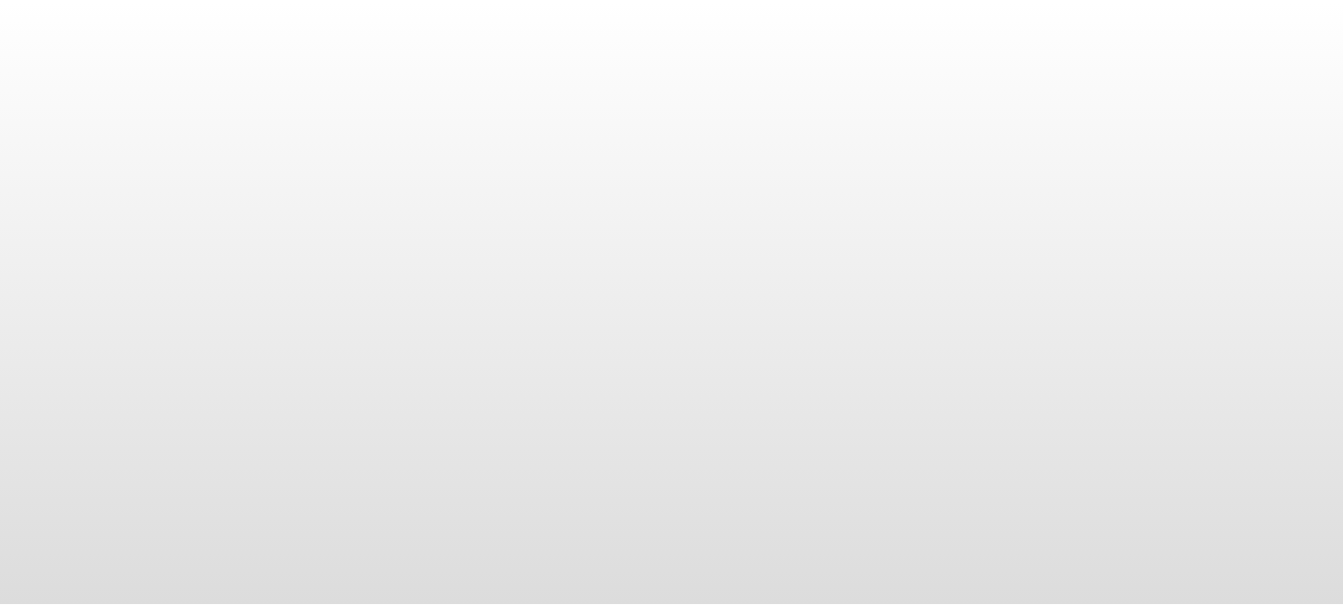 scroll, scrollTop: 0, scrollLeft: 0, axis: both 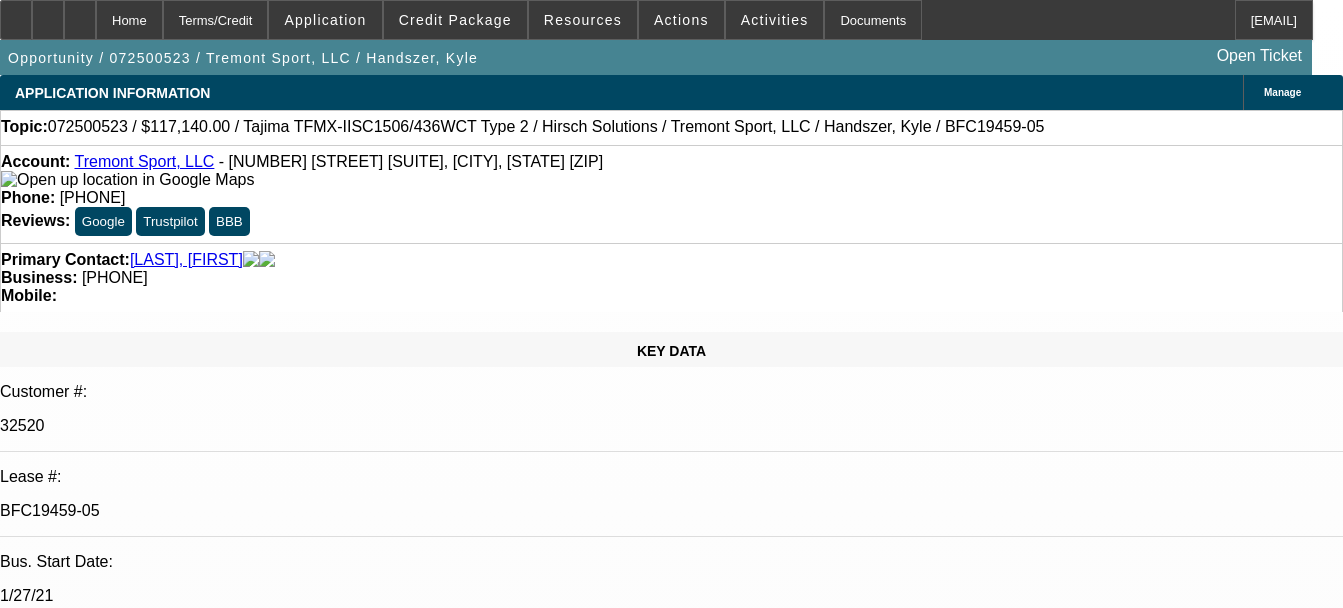 select on "0" 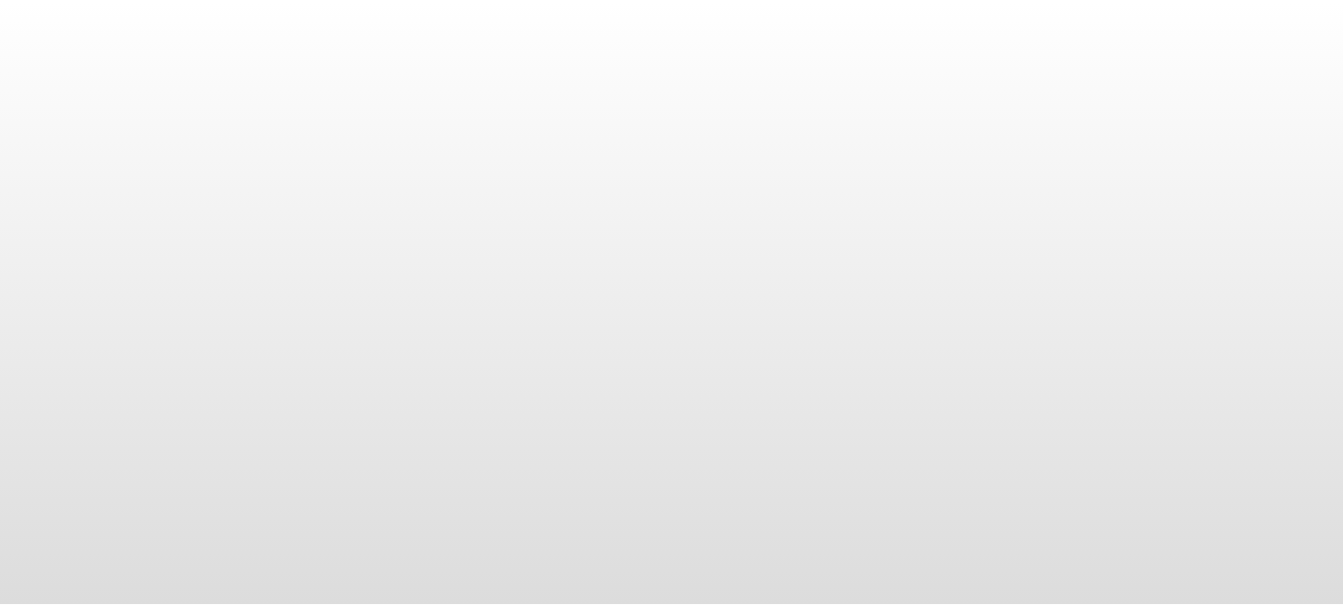 scroll, scrollTop: 0, scrollLeft: 0, axis: both 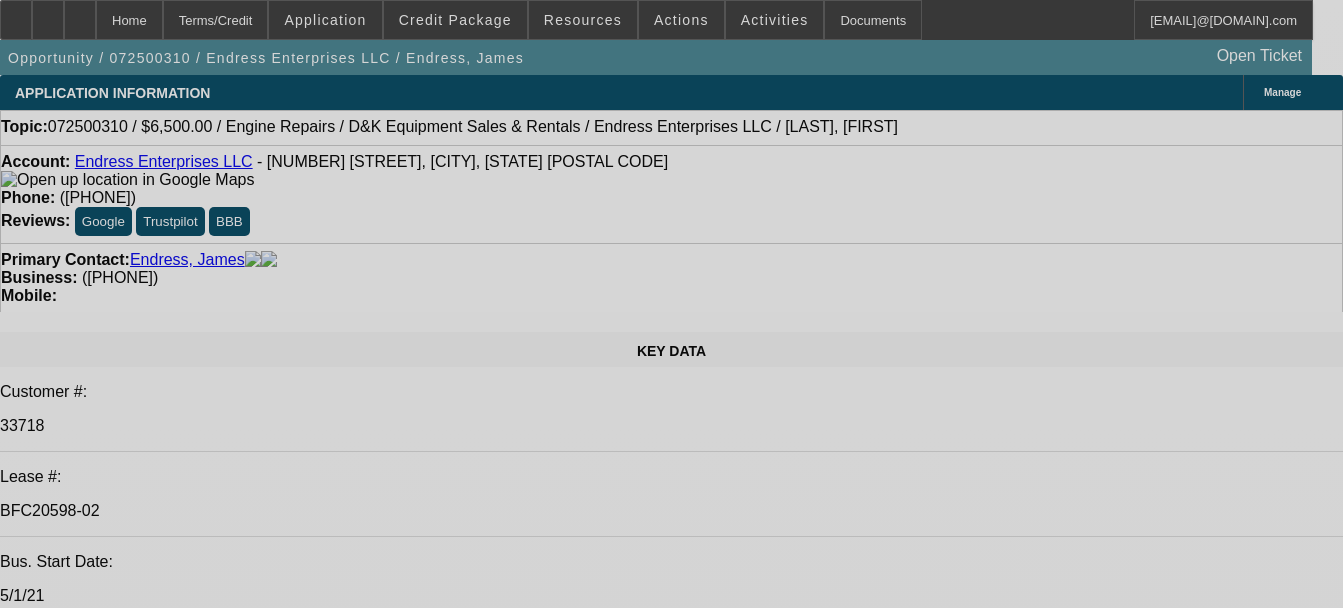 select on "0" 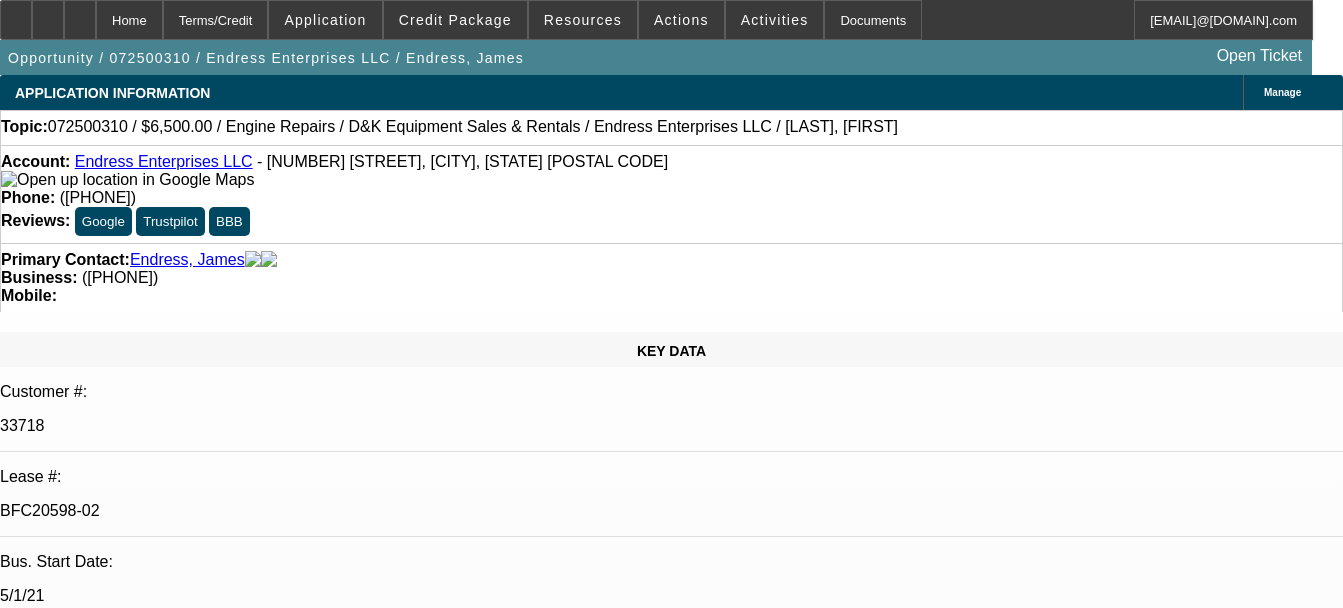 select on "0" 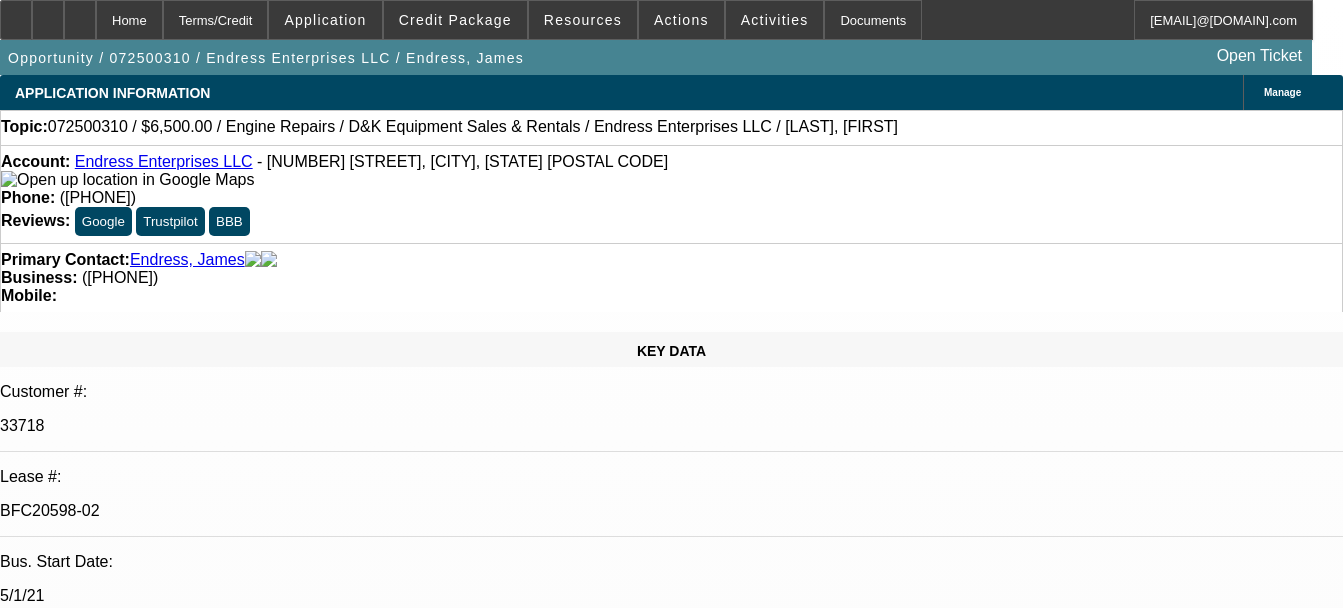 select on "1" 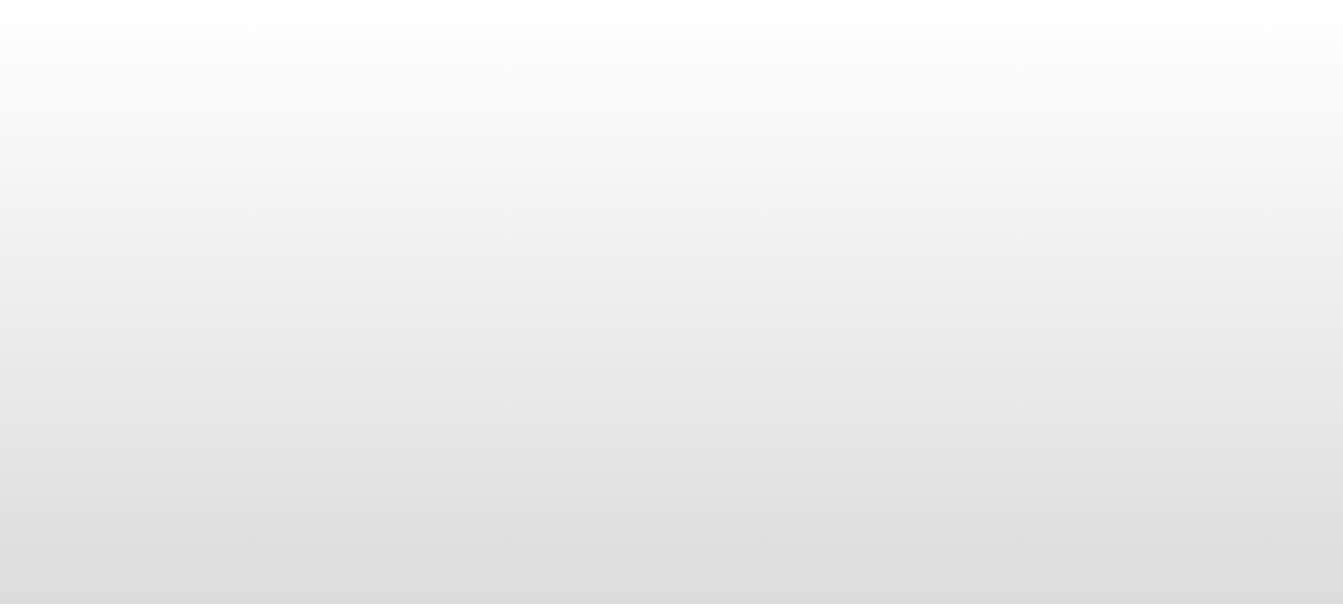 scroll, scrollTop: 0, scrollLeft: 0, axis: both 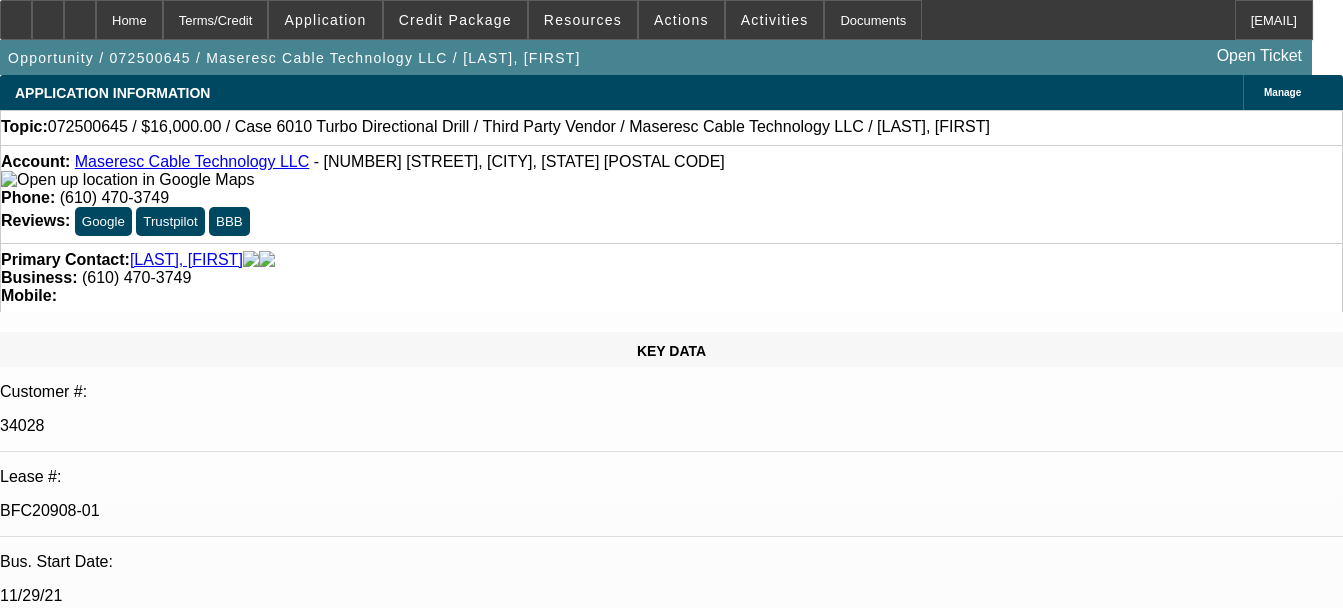 select on "0" 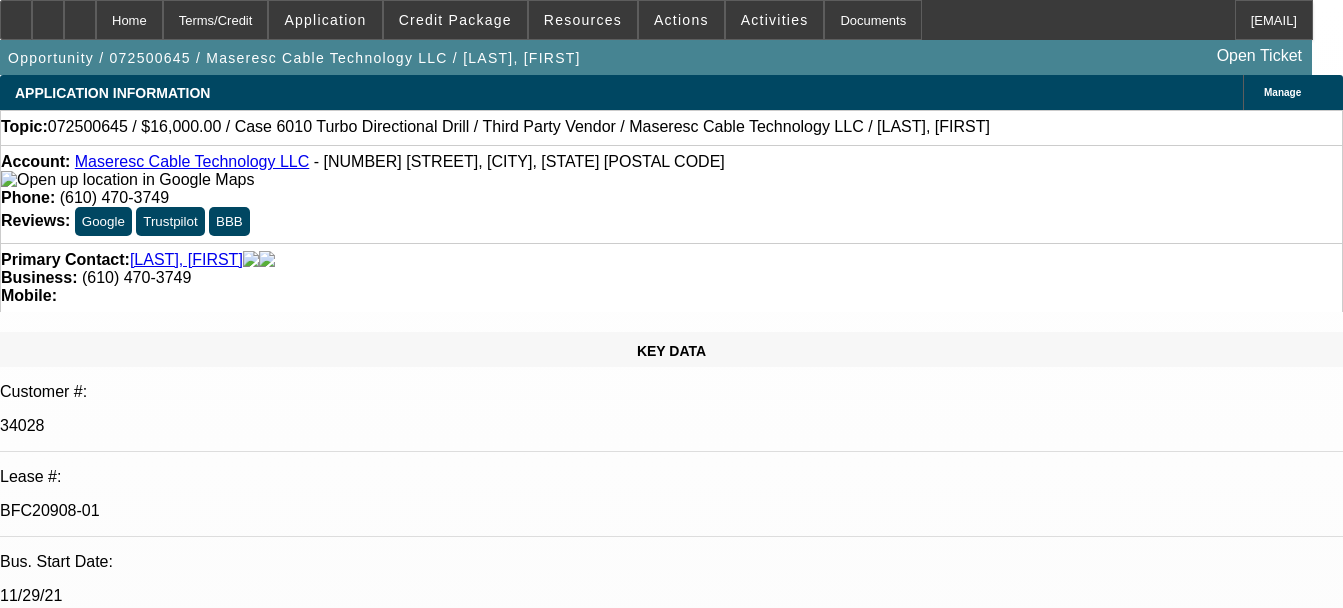 select on "1" 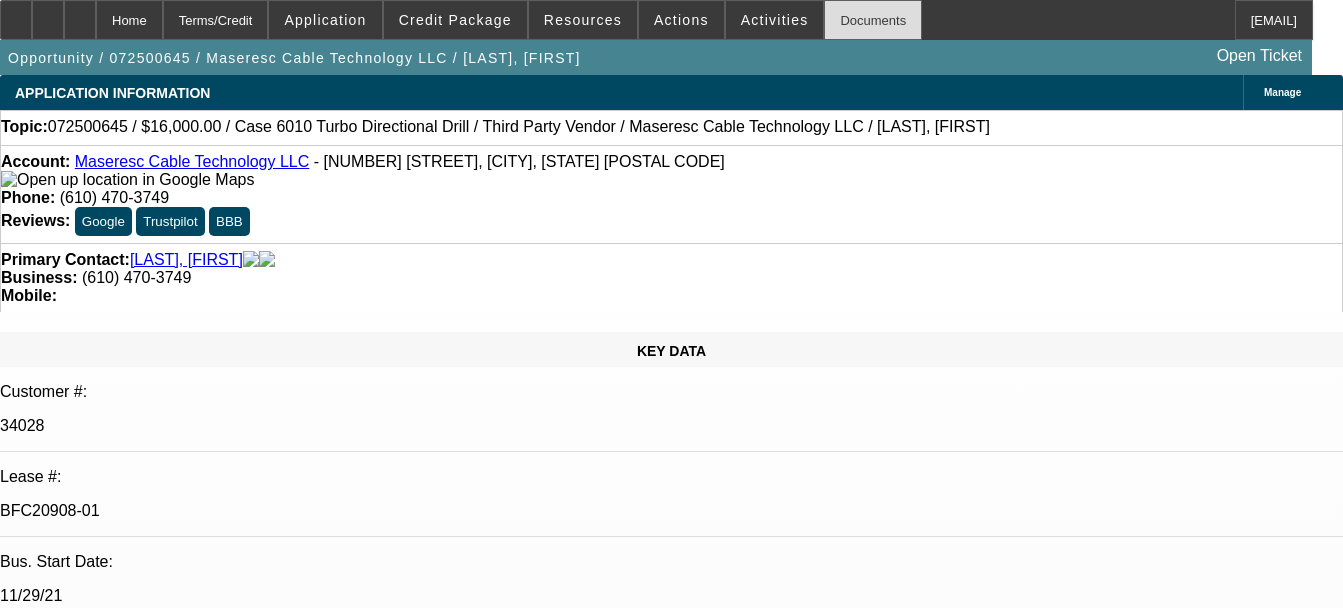 click on "Documents" at bounding box center (873, 20) 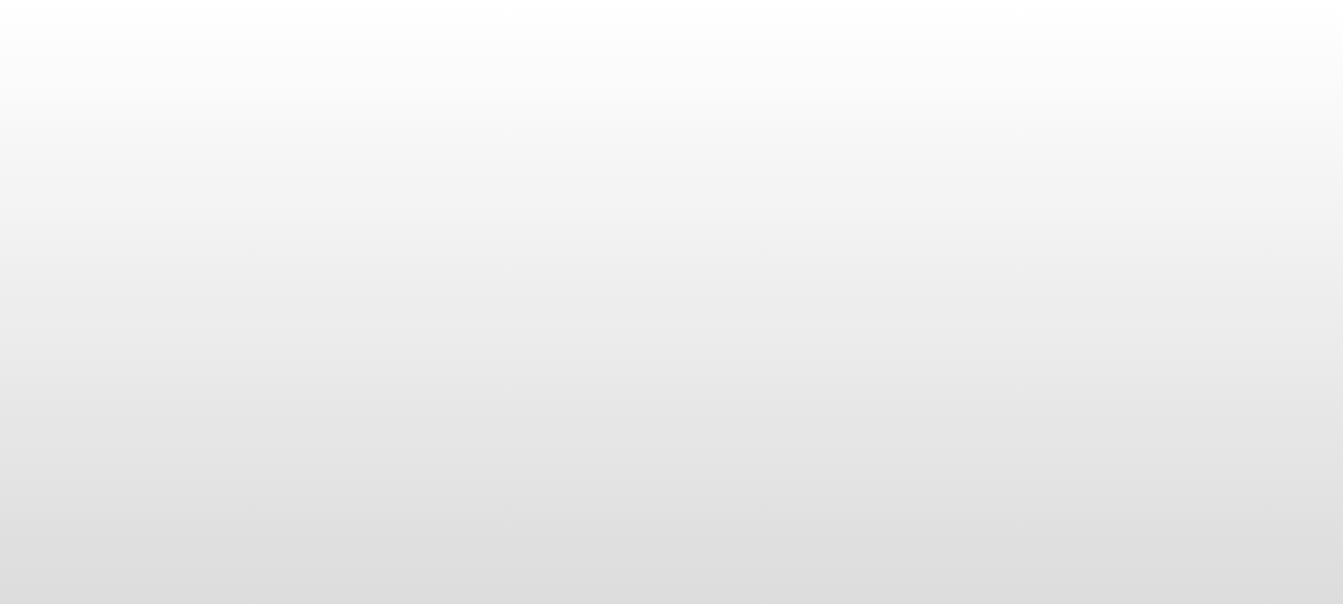 scroll, scrollTop: 0, scrollLeft: 0, axis: both 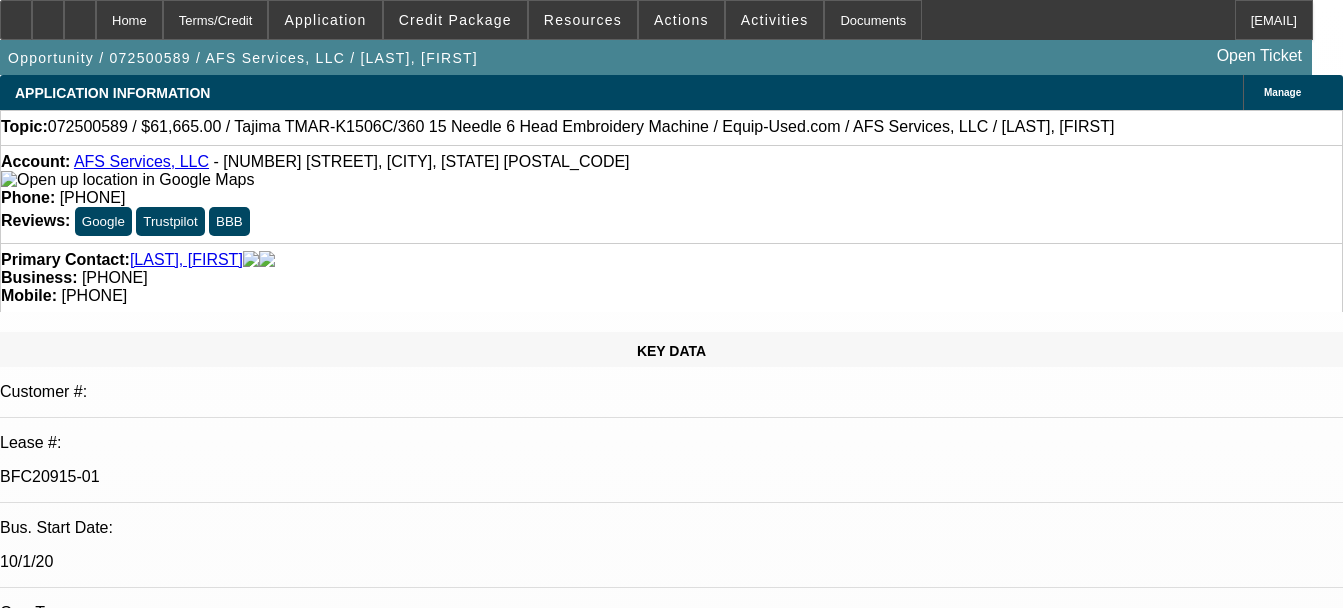 select on "0" 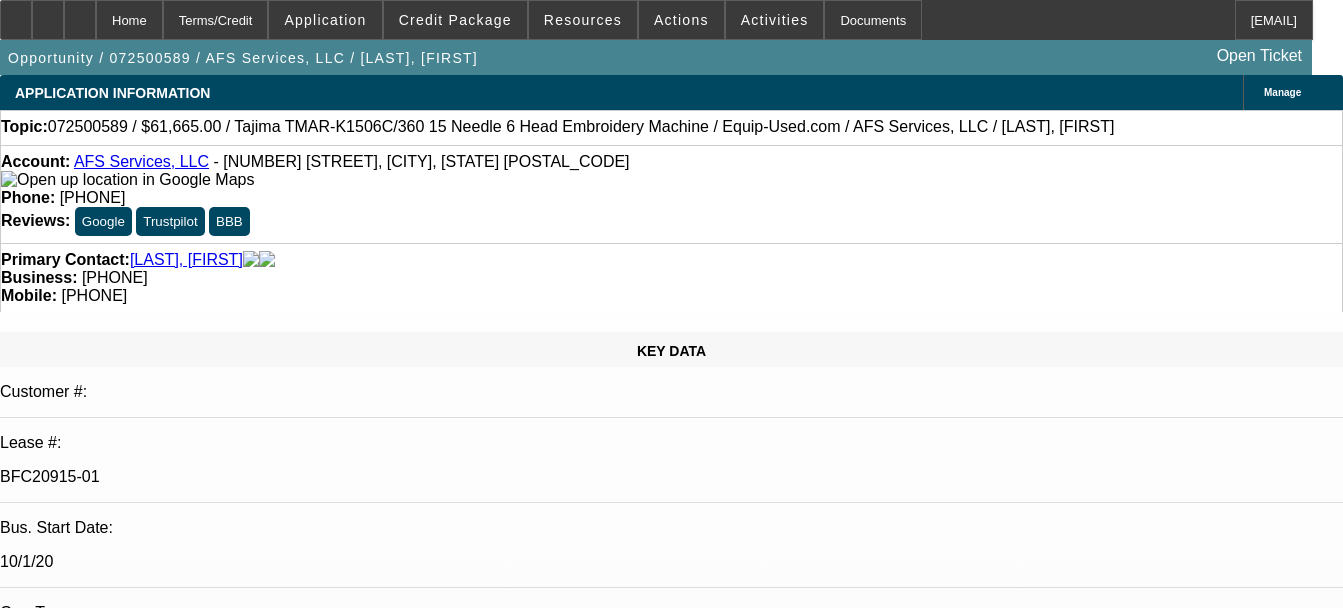 select on "1" 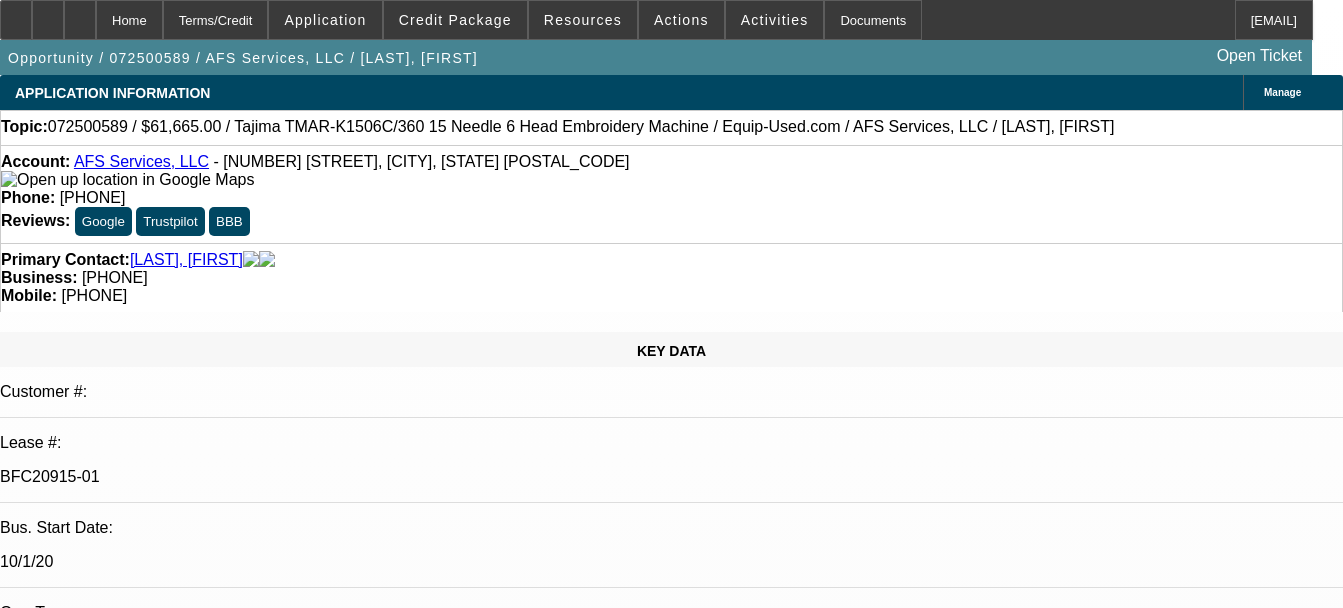 click on "AFS Services, LLC" at bounding box center (141, 161) 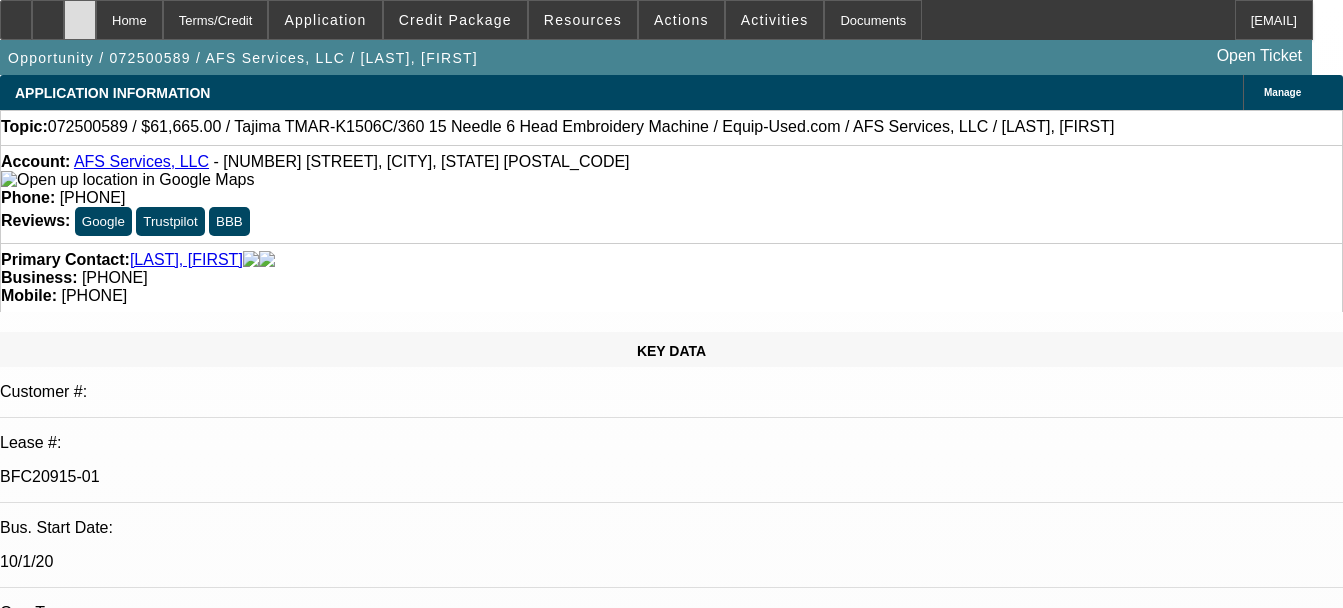 click at bounding box center (80, 13) 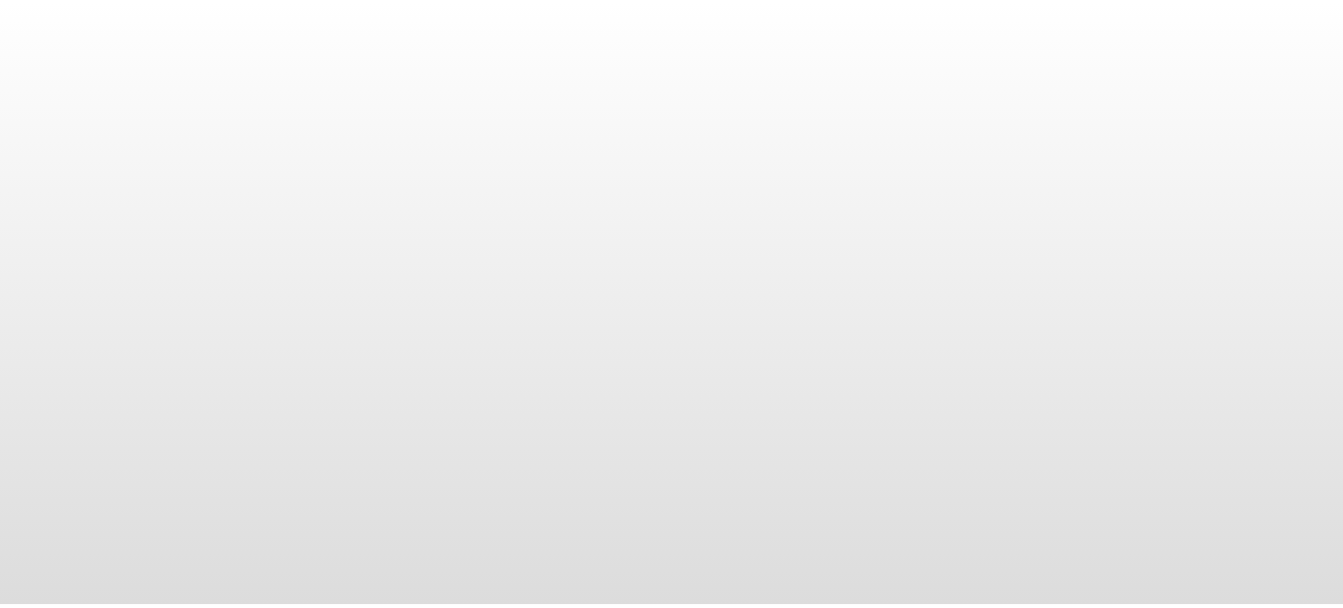 scroll, scrollTop: 0, scrollLeft: 0, axis: both 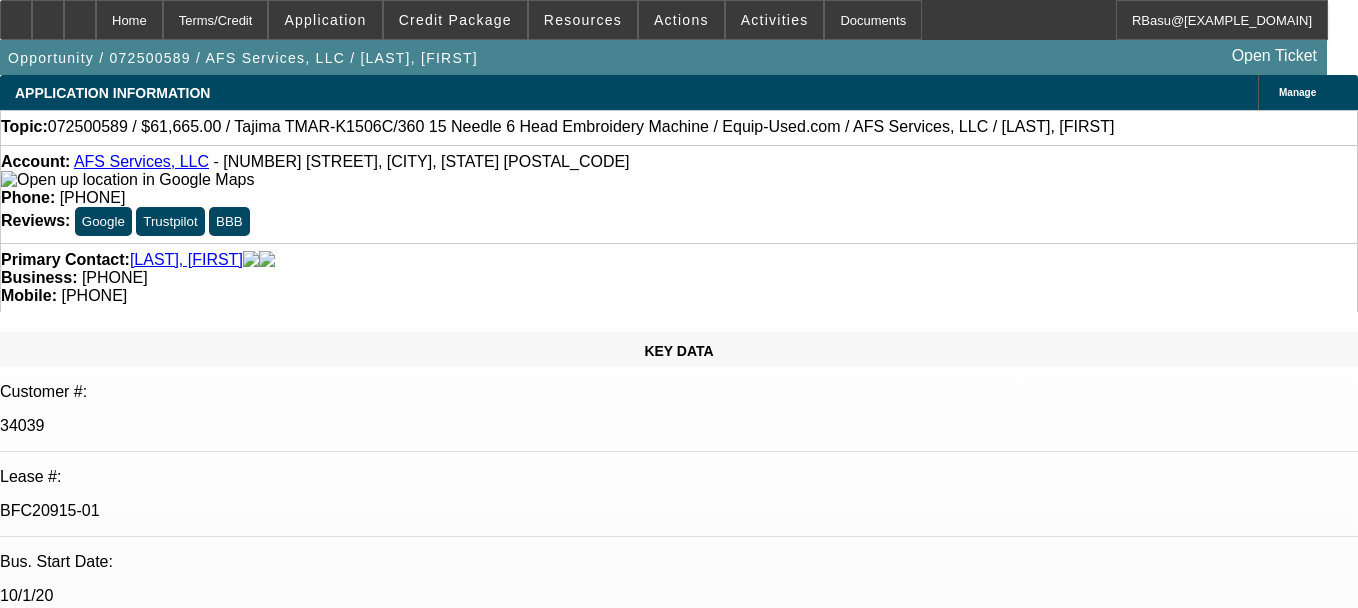 select on "0" 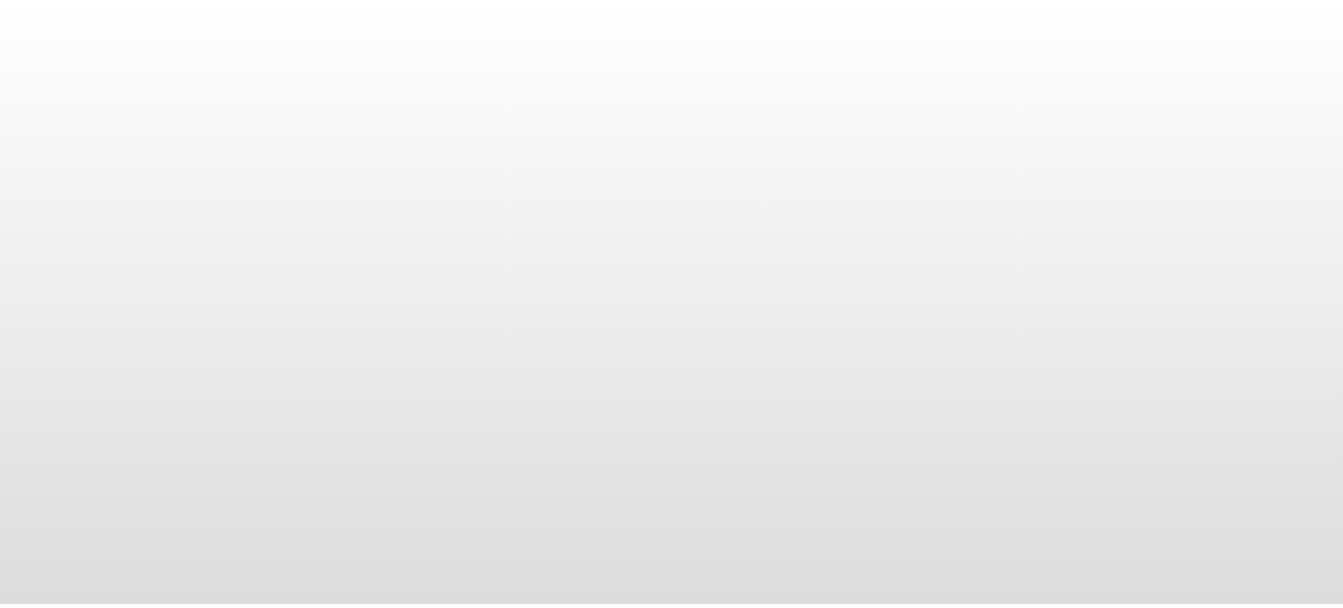 scroll, scrollTop: 0, scrollLeft: 0, axis: both 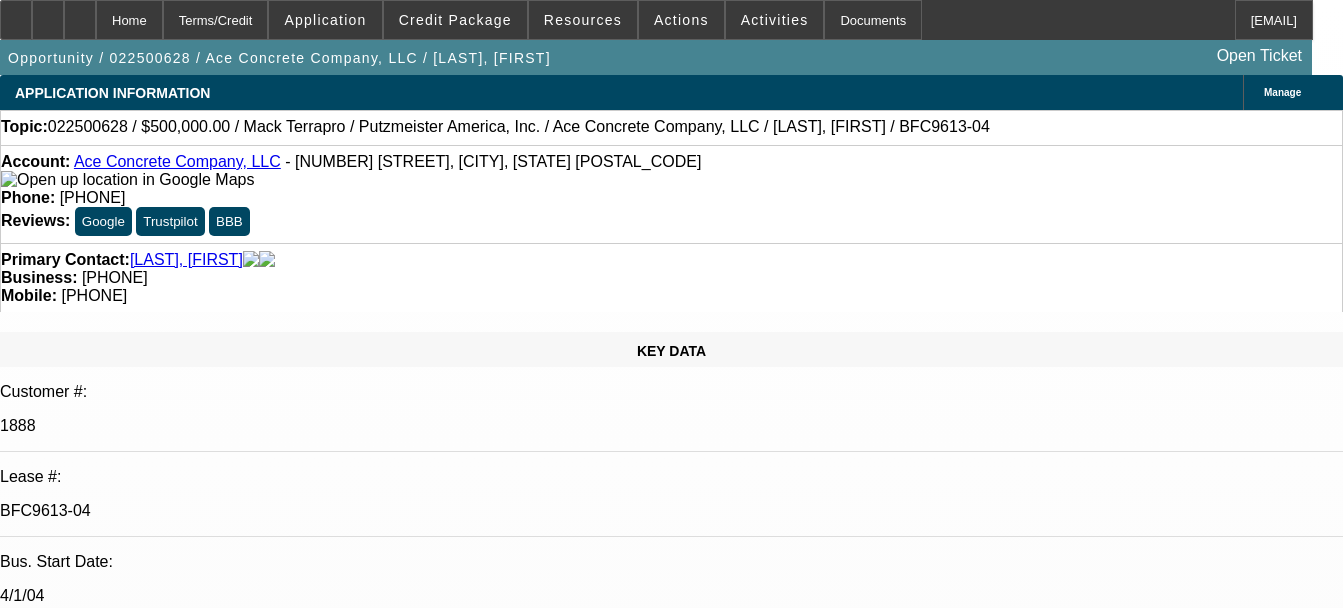 select on "0" 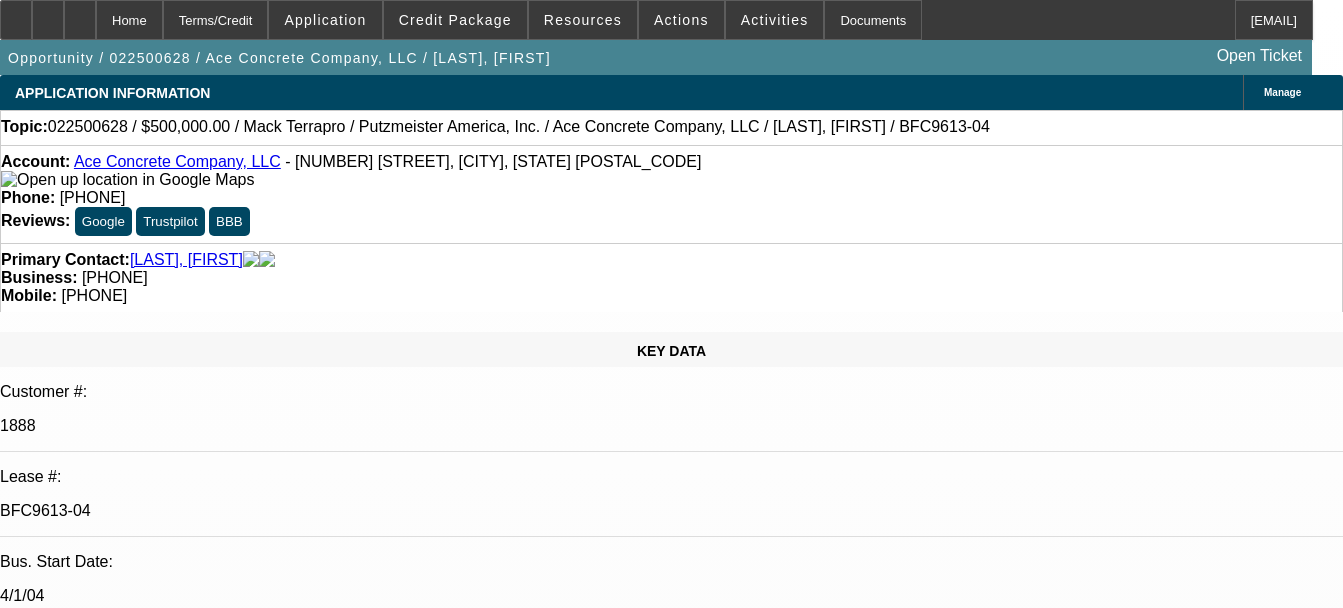 select on "1" 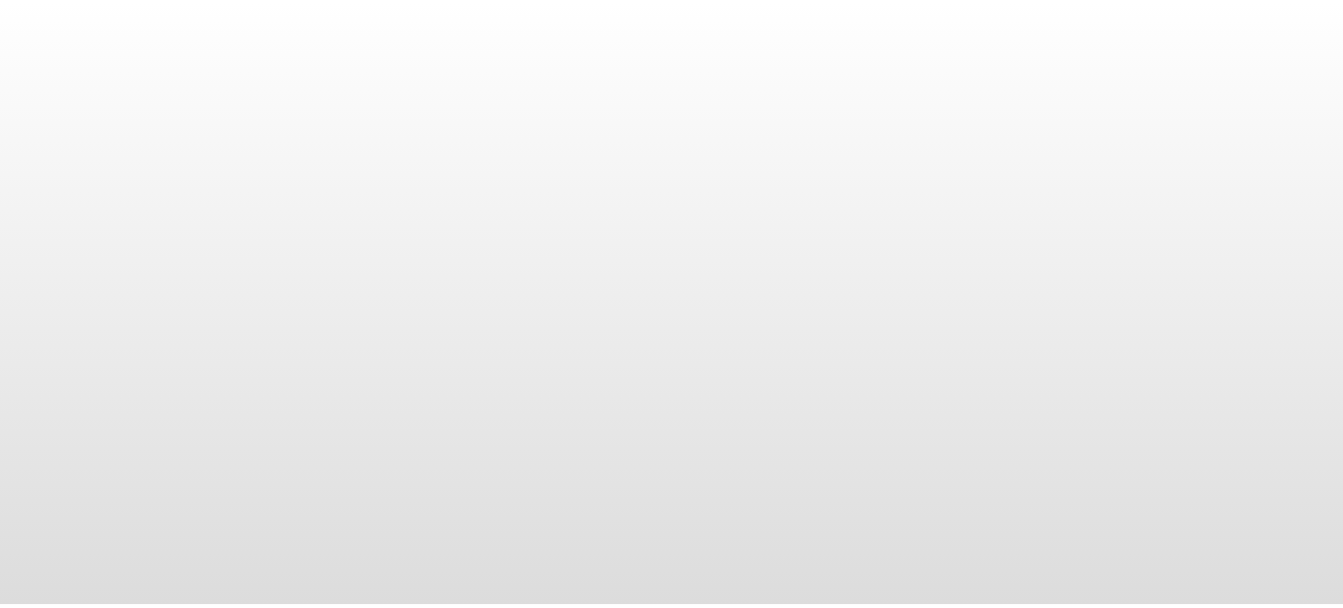 scroll, scrollTop: 0, scrollLeft: 0, axis: both 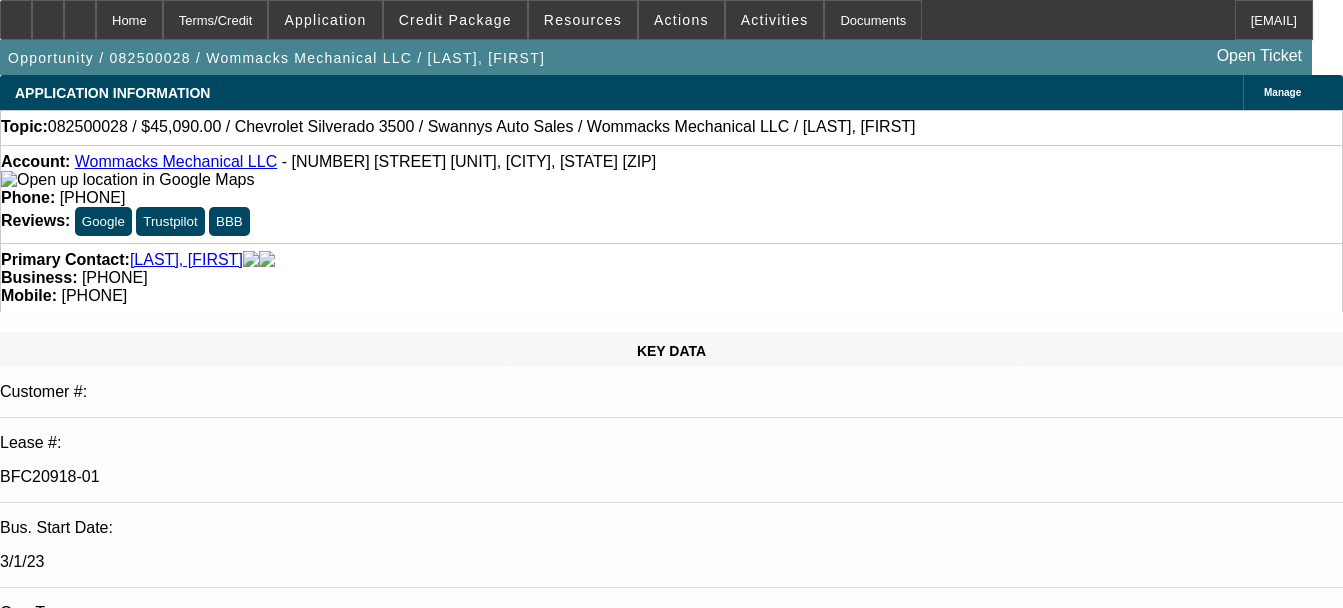 select on "0" 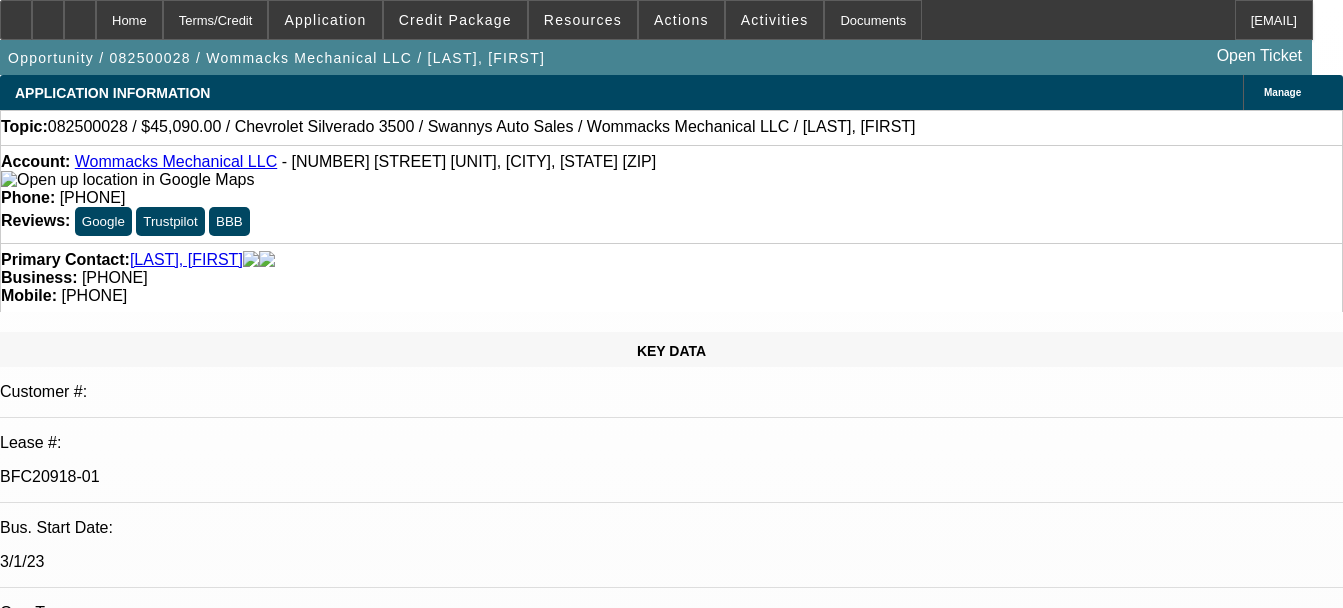 select on "1" 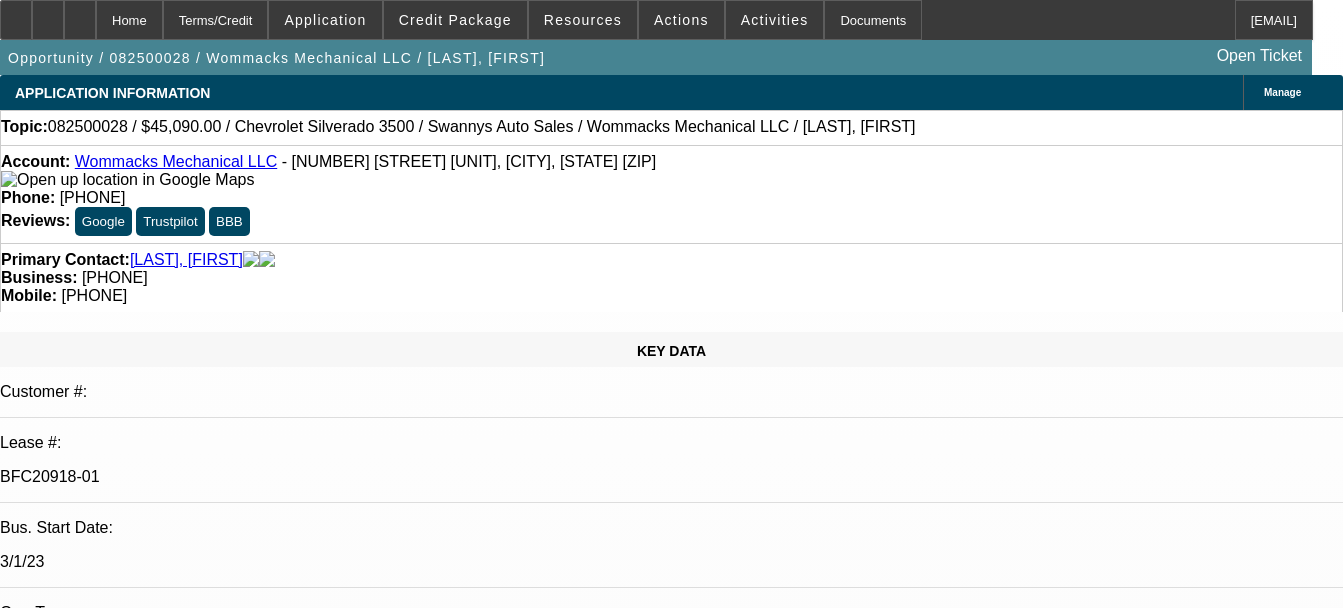 click on "Wommacks Mechanical LLC" at bounding box center (176, 161) 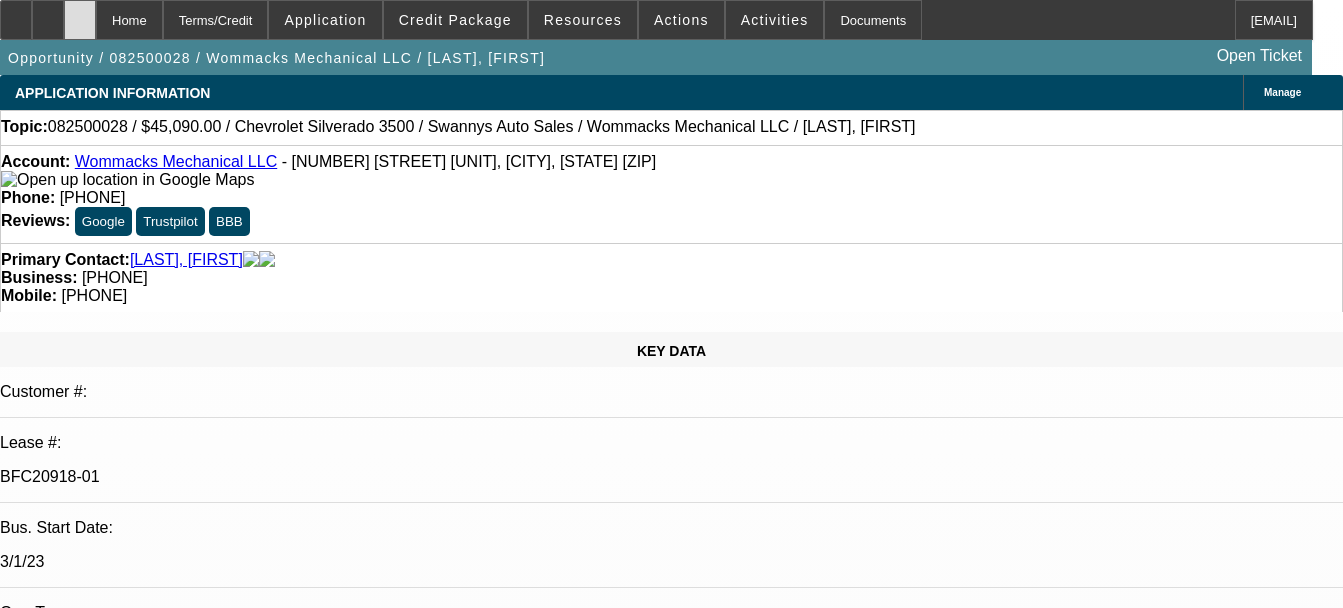 click at bounding box center (80, 20) 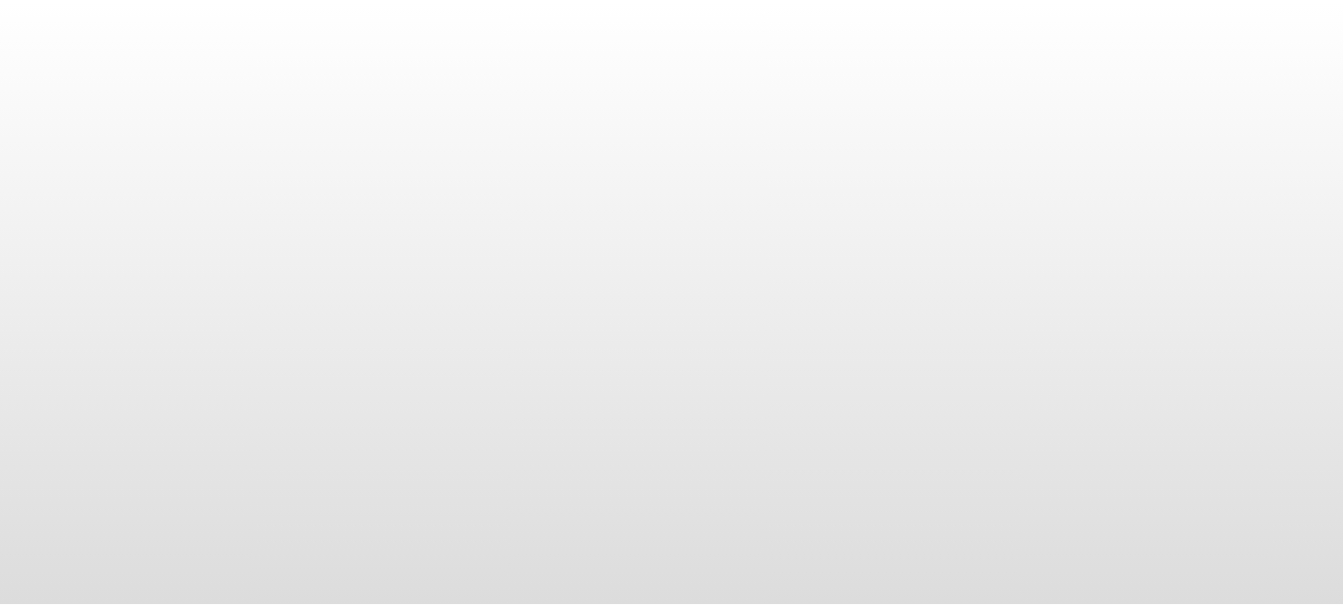 scroll, scrollTop: 0, scrollLeft: 0, axis: both 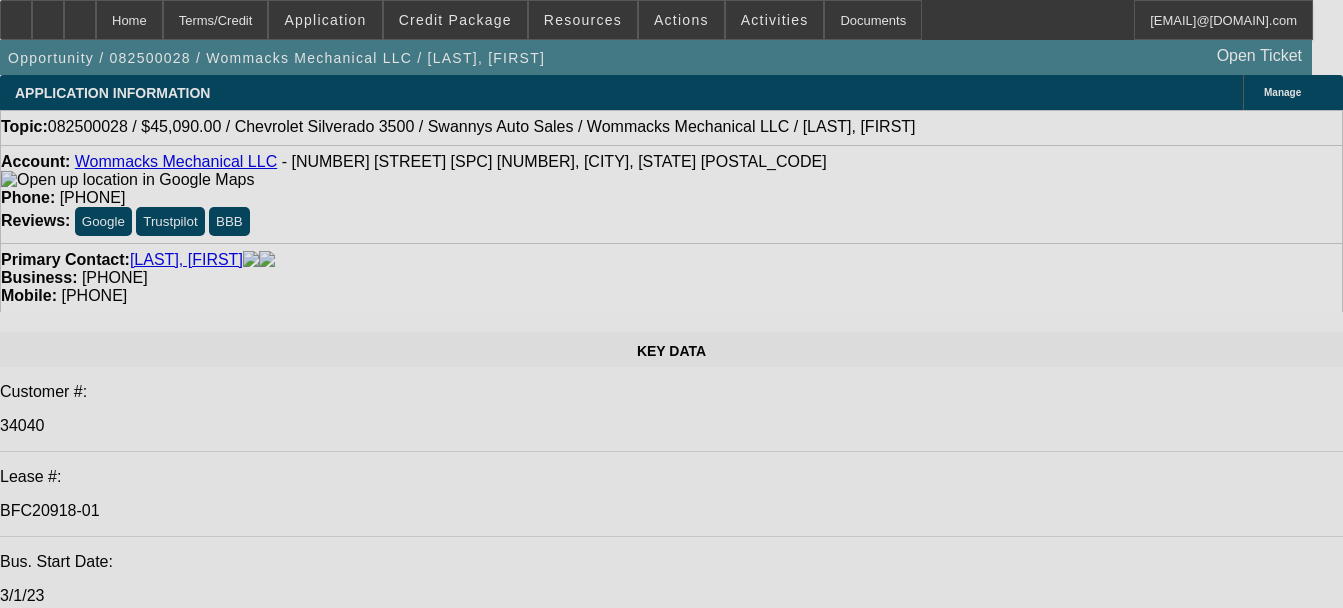 select on "0" 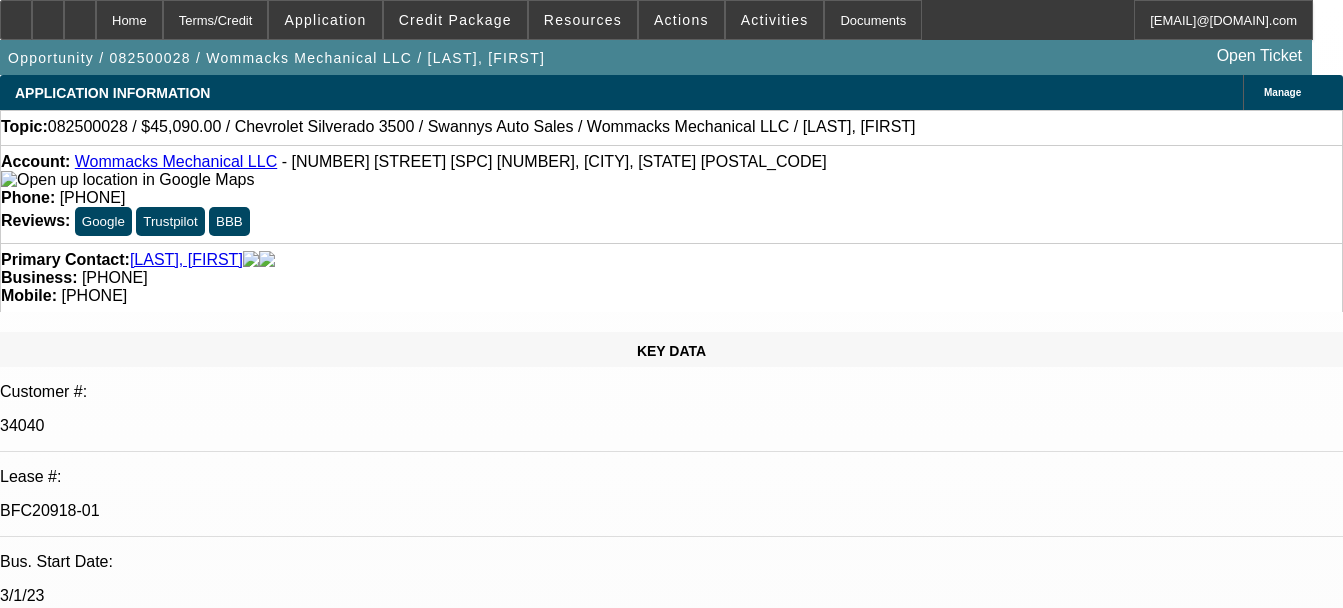 select on "2" 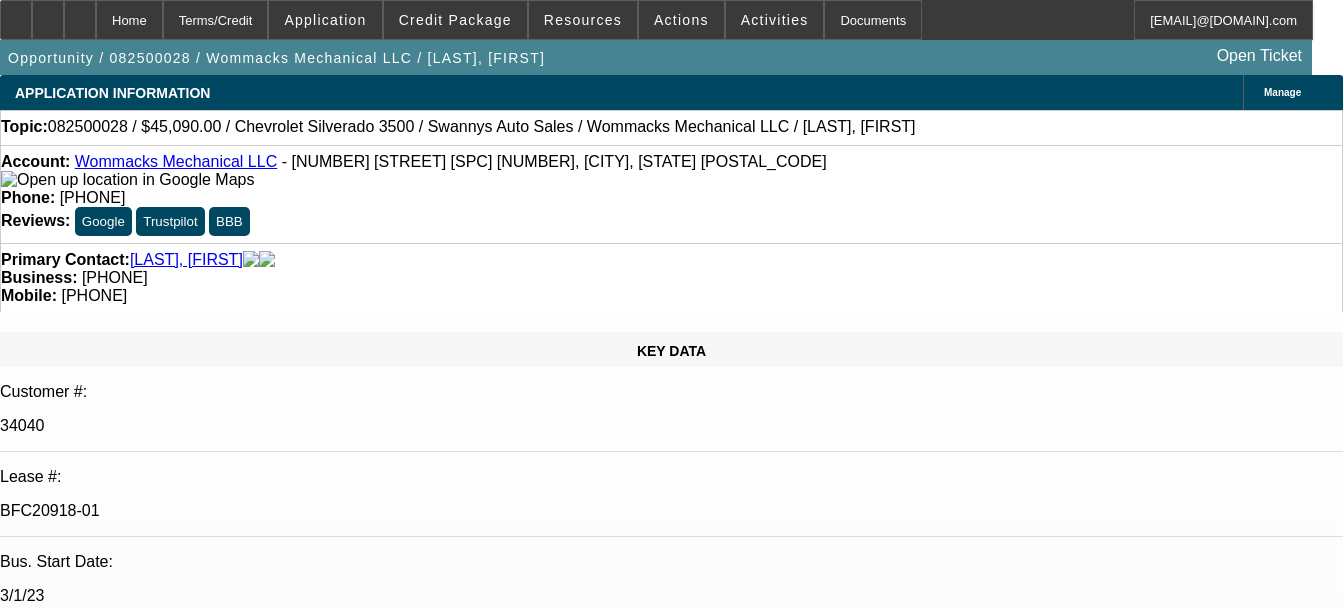 select on "1" 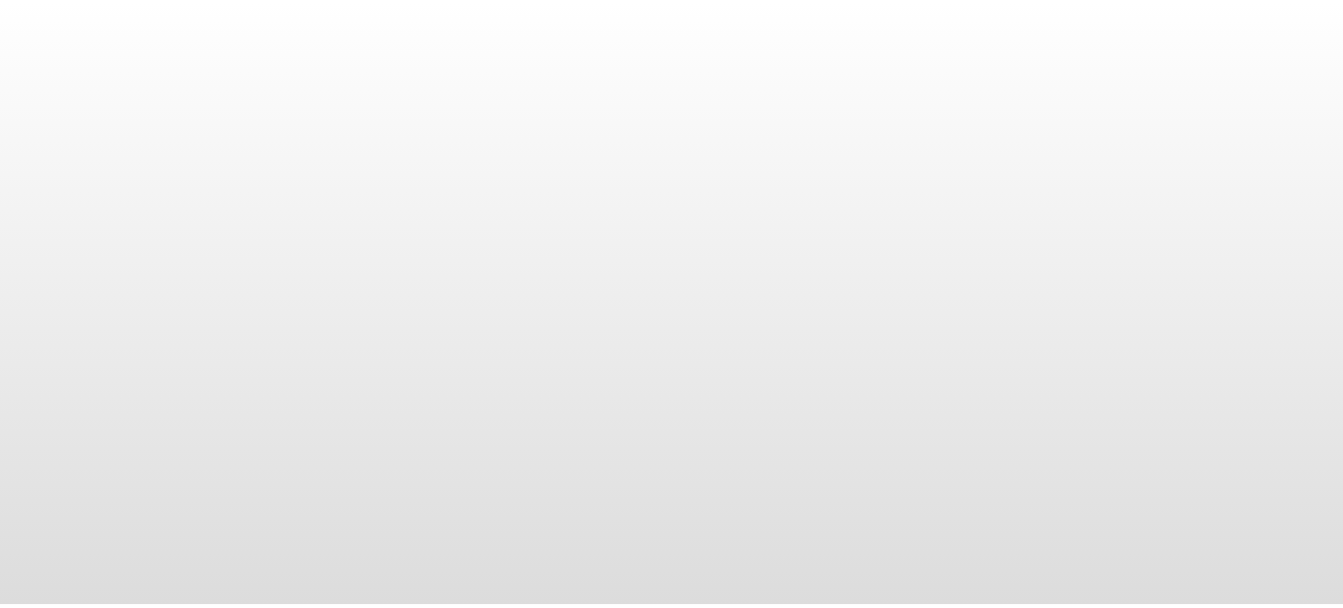 scroll, scrollTop: 0, scrollLeft: 0, axis: both 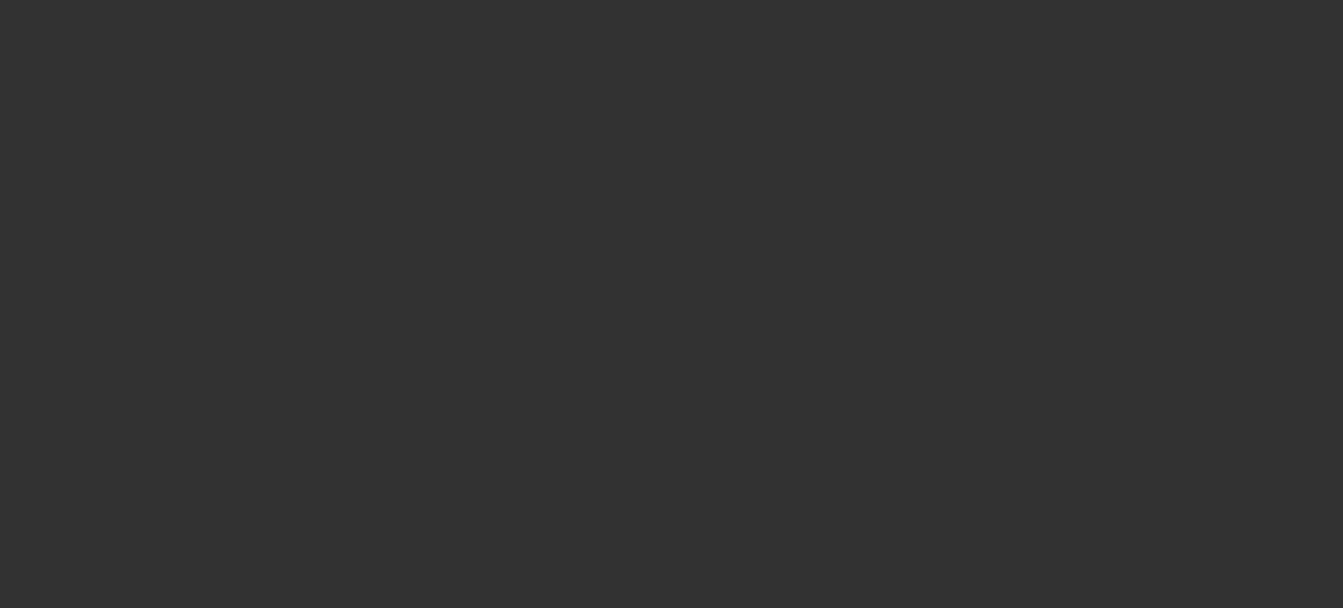 click 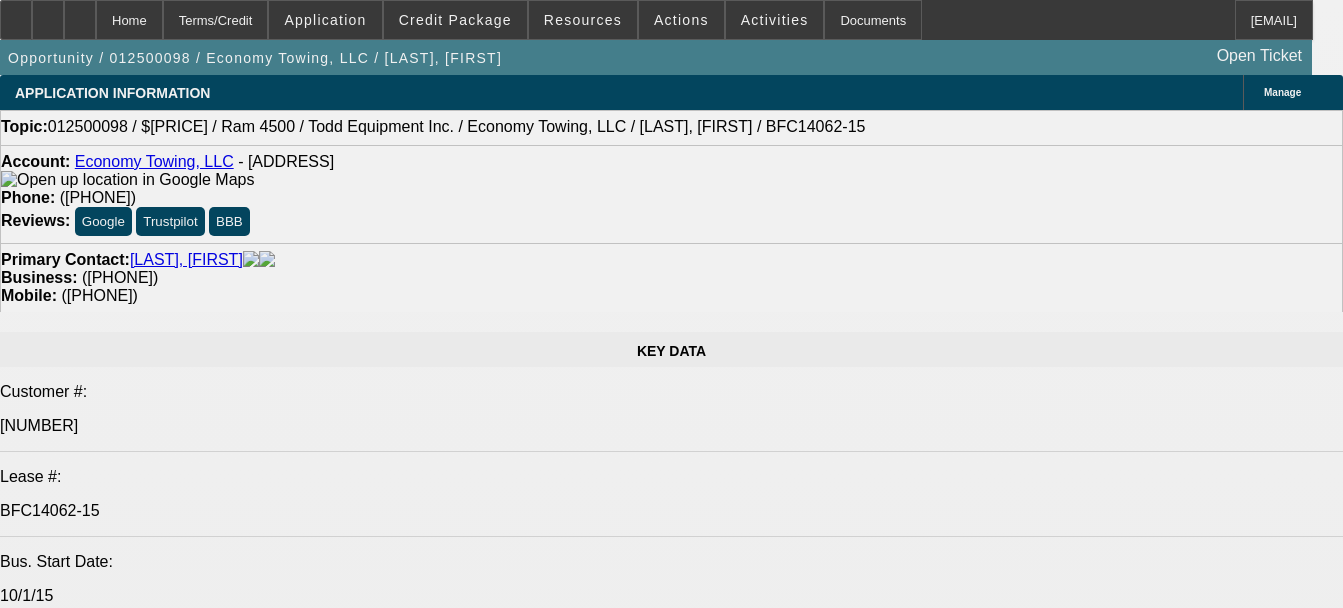 select on "0" 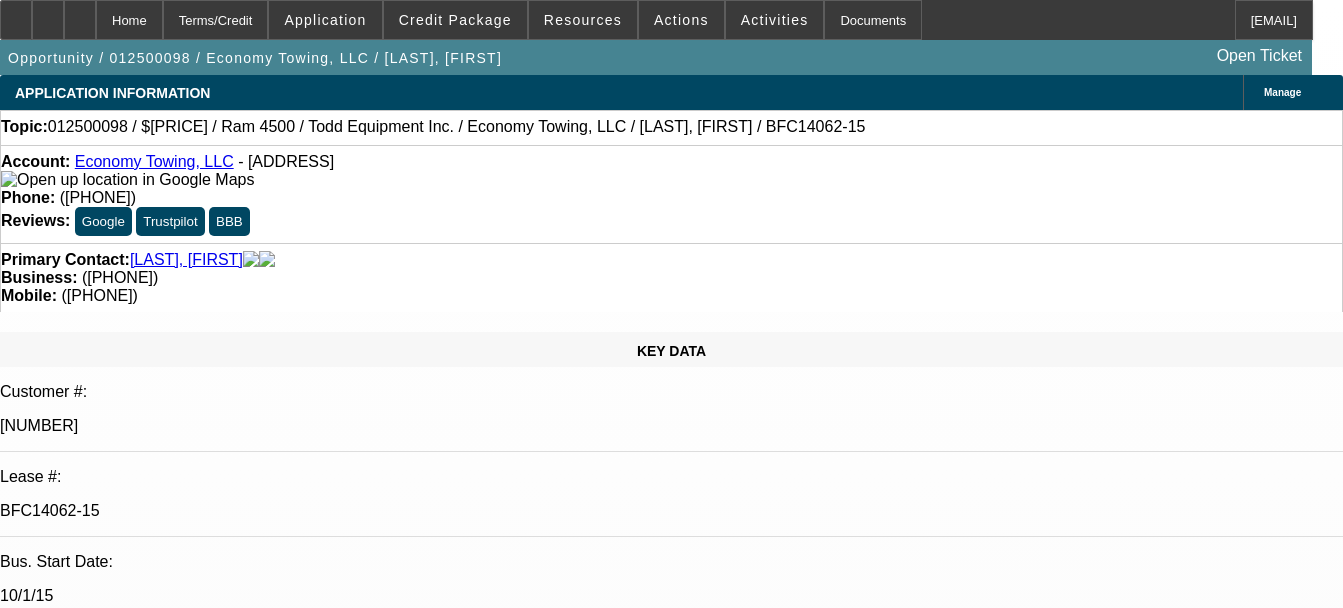 select on "0" 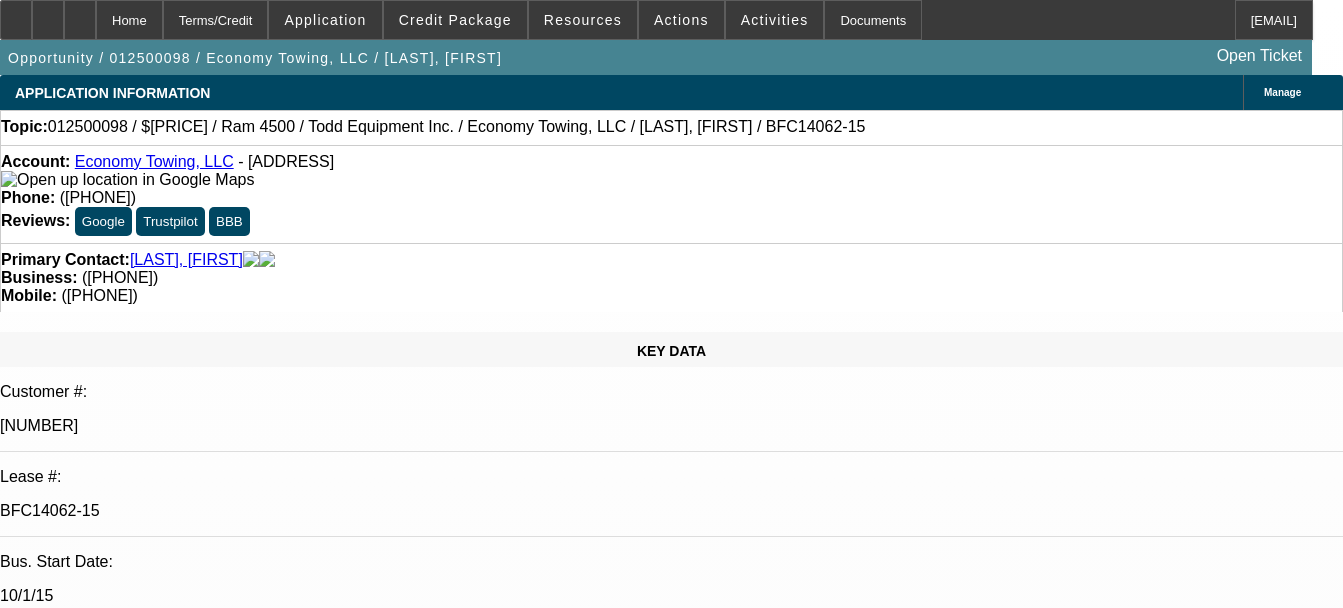 select on "1" 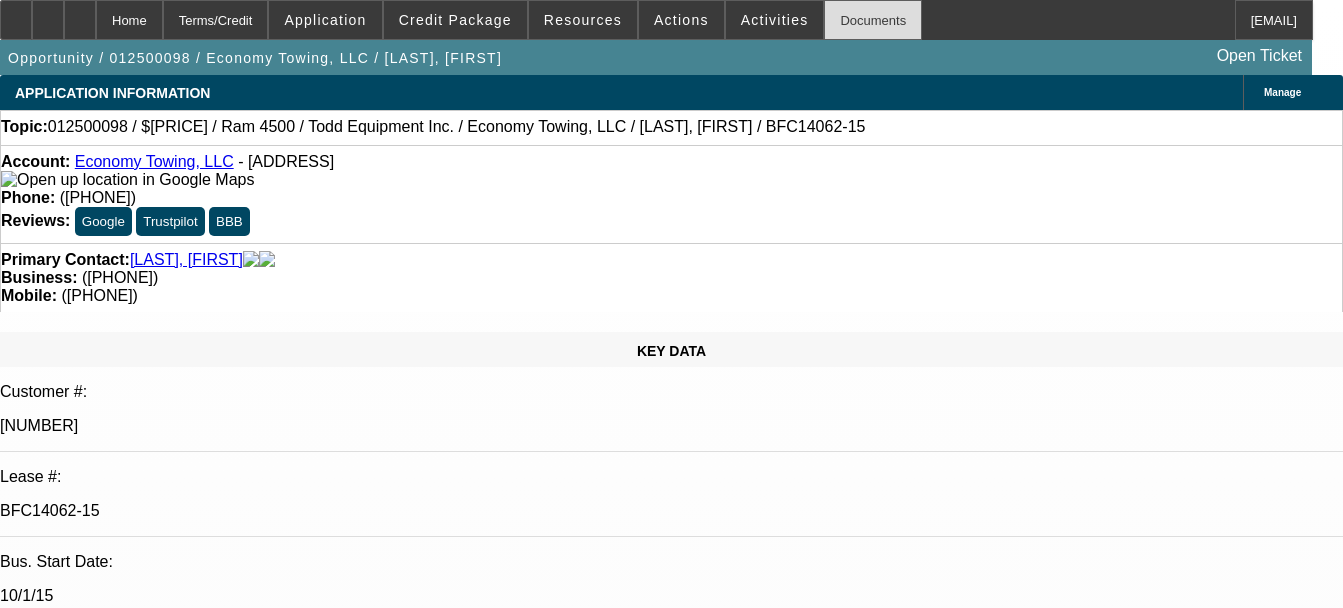click on "Documents" at bounding box center (873, 20) 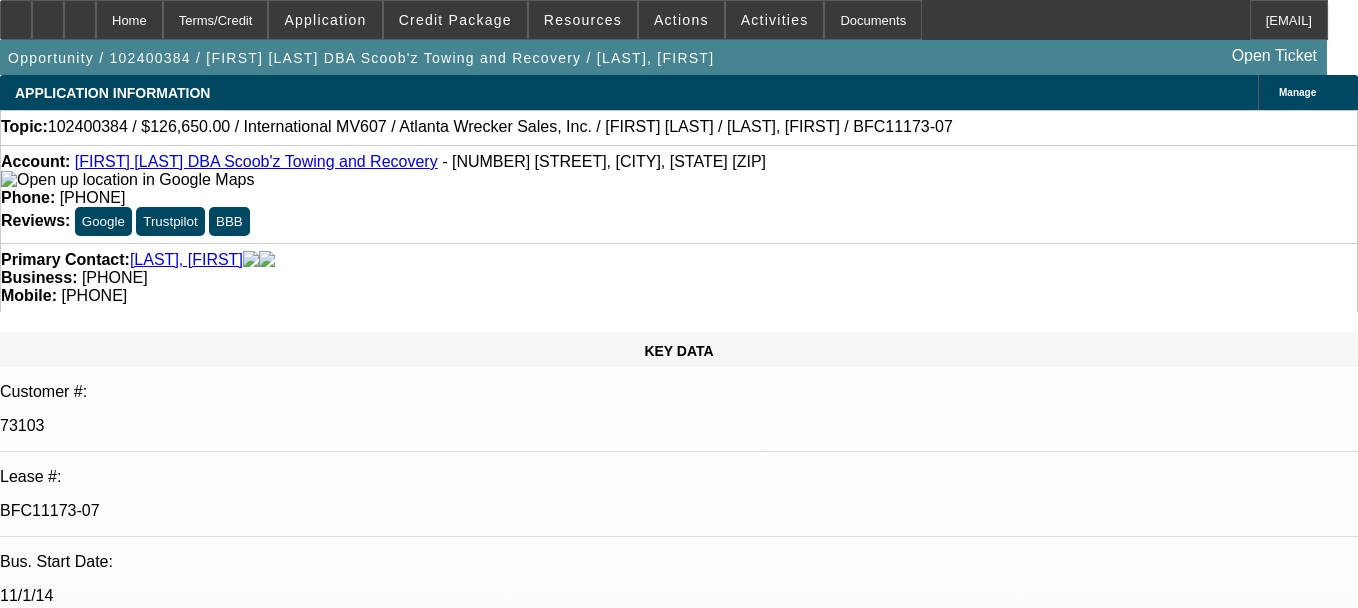 select on "0" 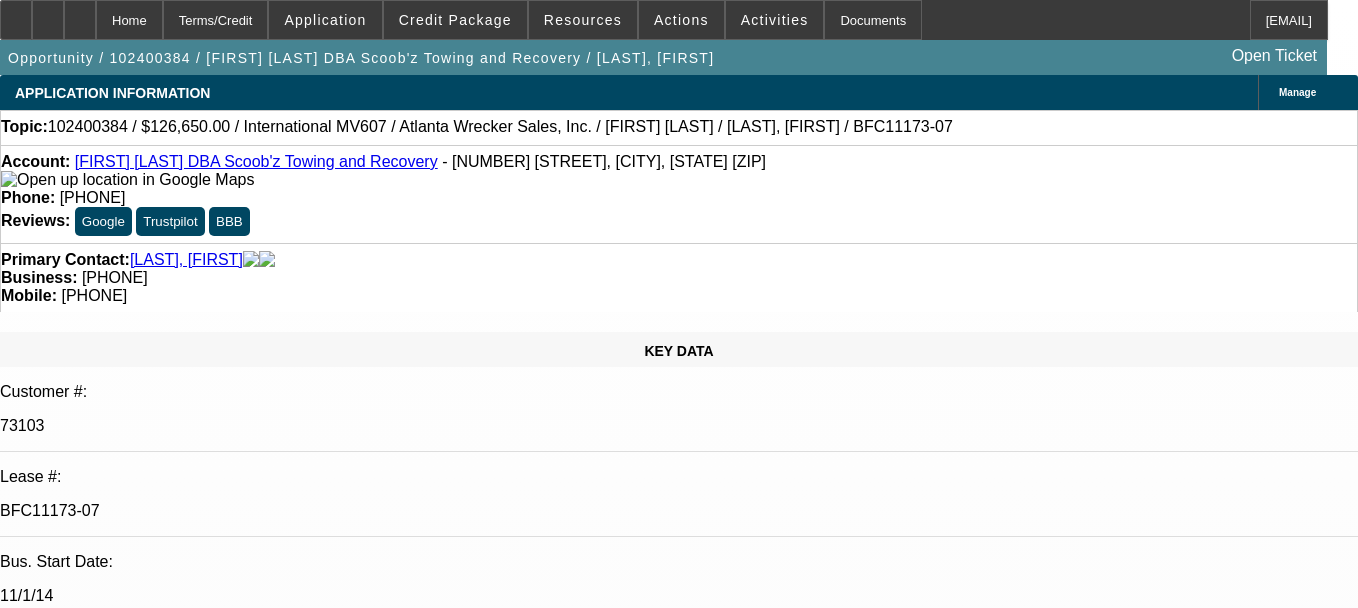 select on "1" 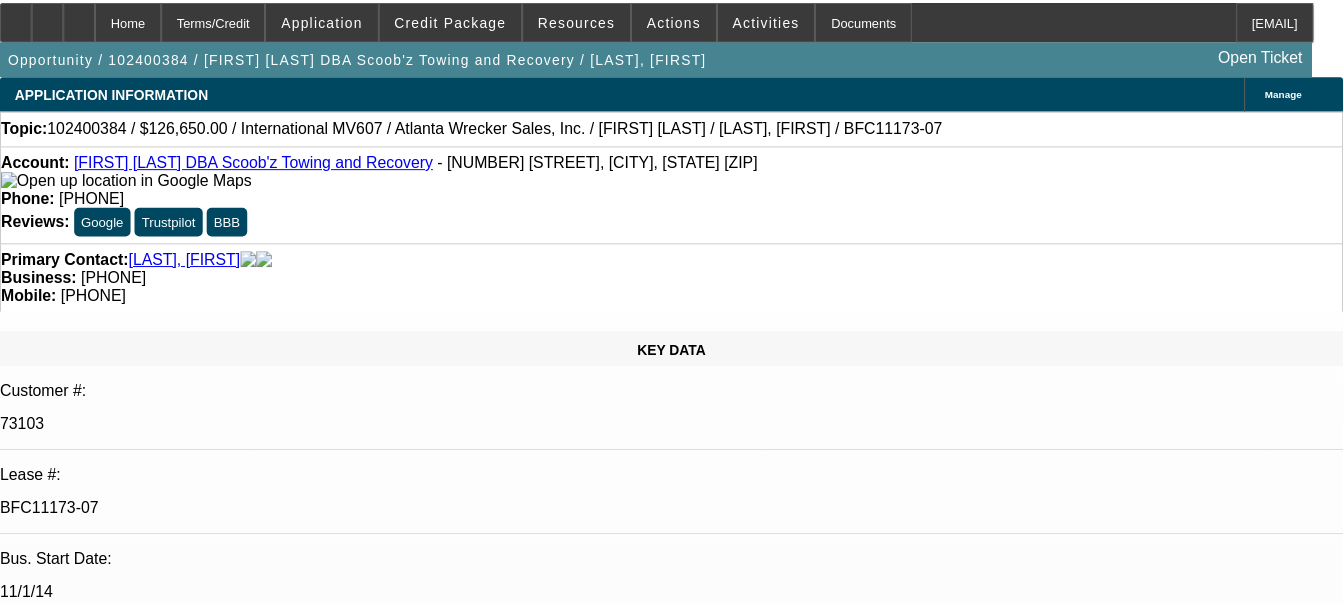 scroll, scrollTop: 0, scrollLeft: 0, axis: both 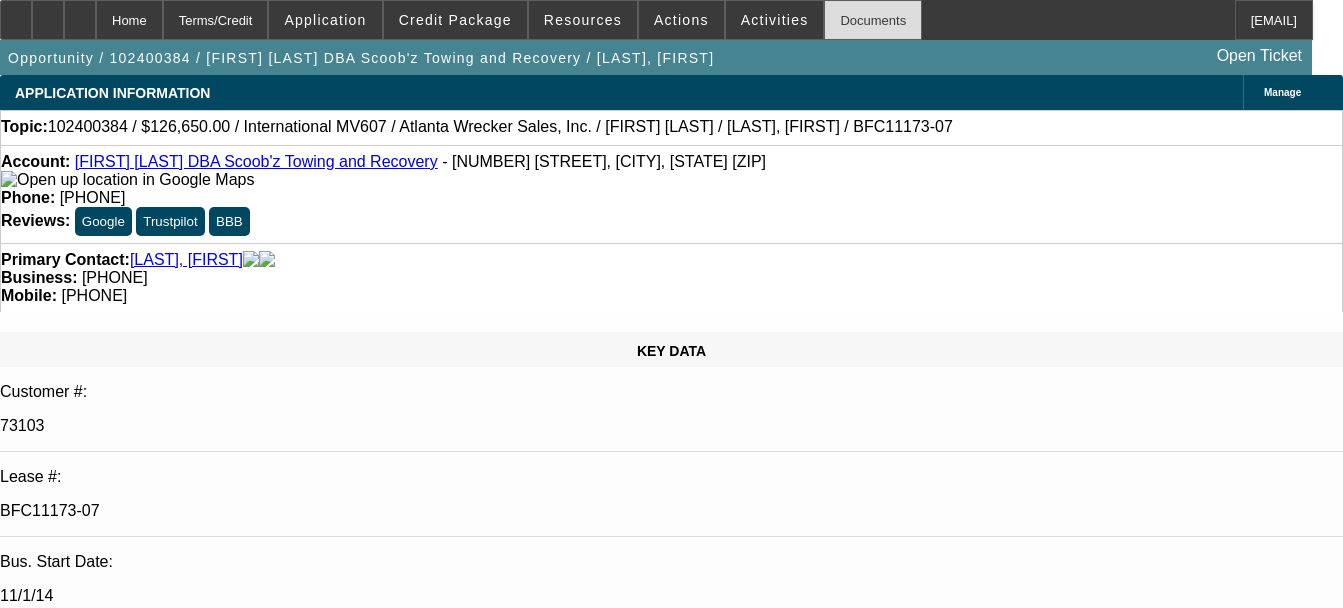 click on "Documents" at bounding box center [873, 20] 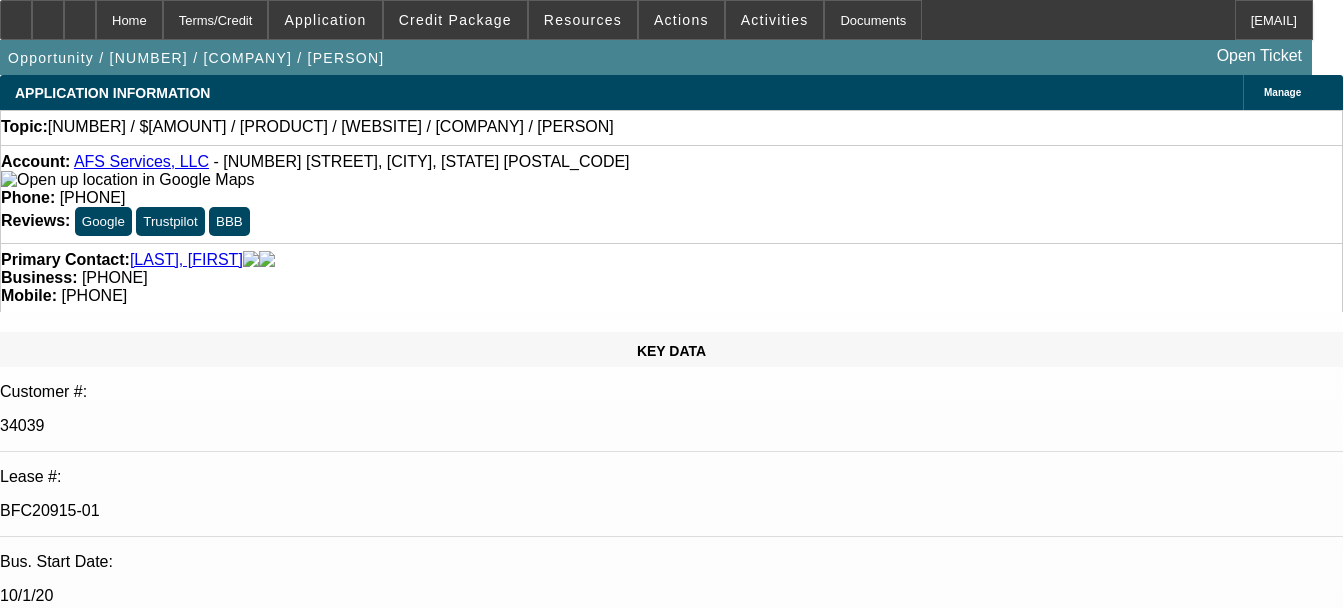 select on "0" 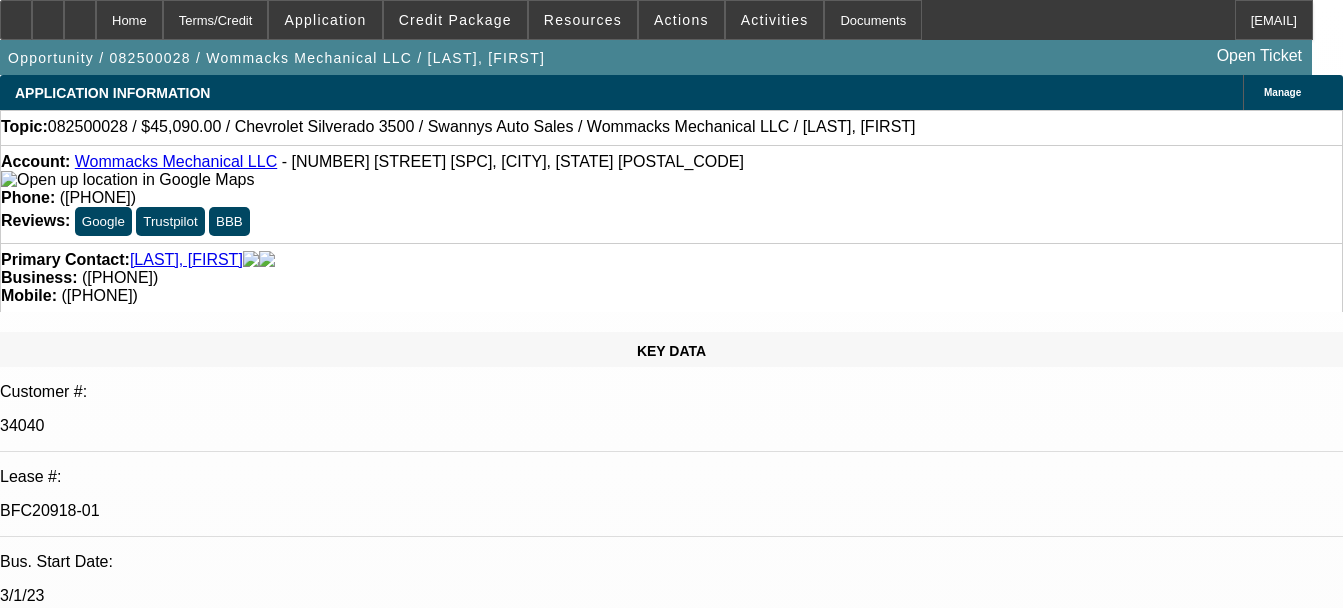 select on "0" 